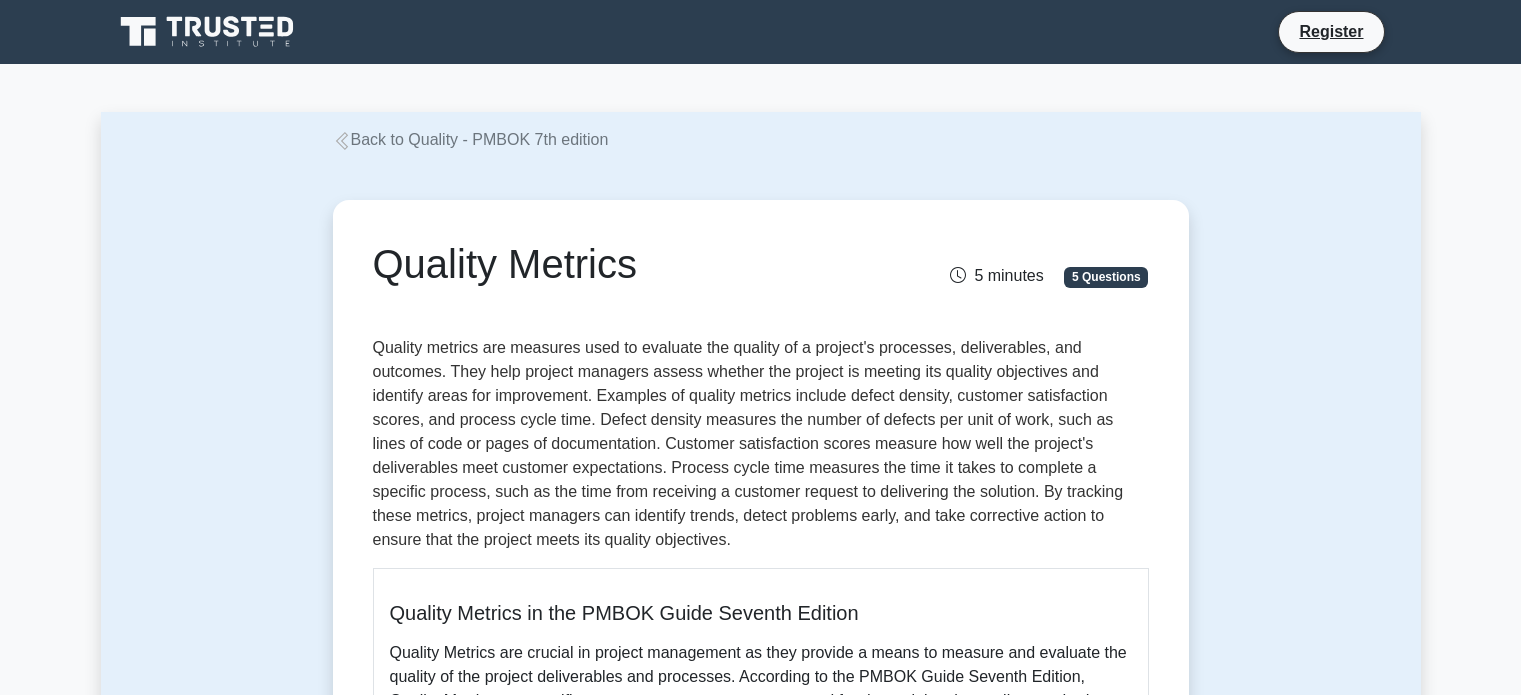 scroll, scrollTop: 0, scrollLeft: 0, axis: both 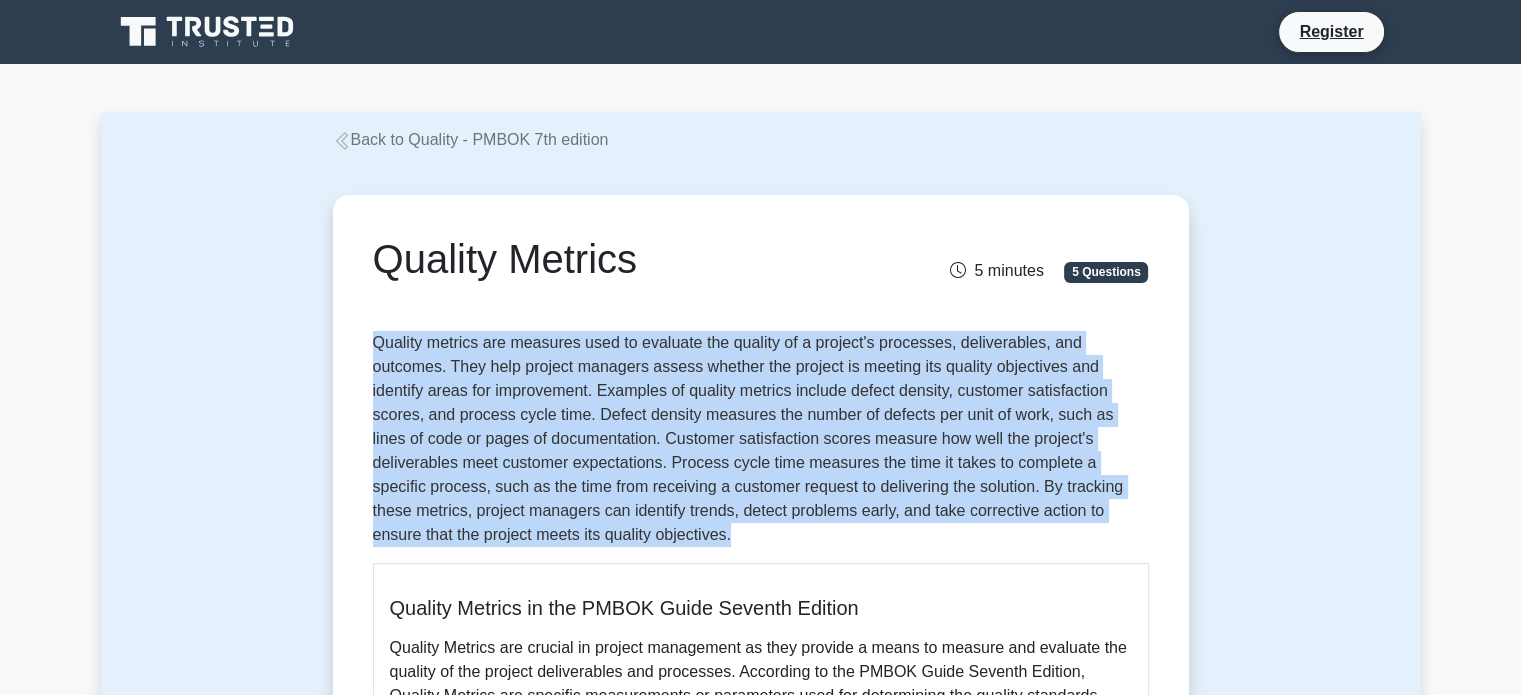 drag, startPoint x: 378, startPoint y: 343, endPoint x: 472, endPoint y: 544, distance: 221.89412 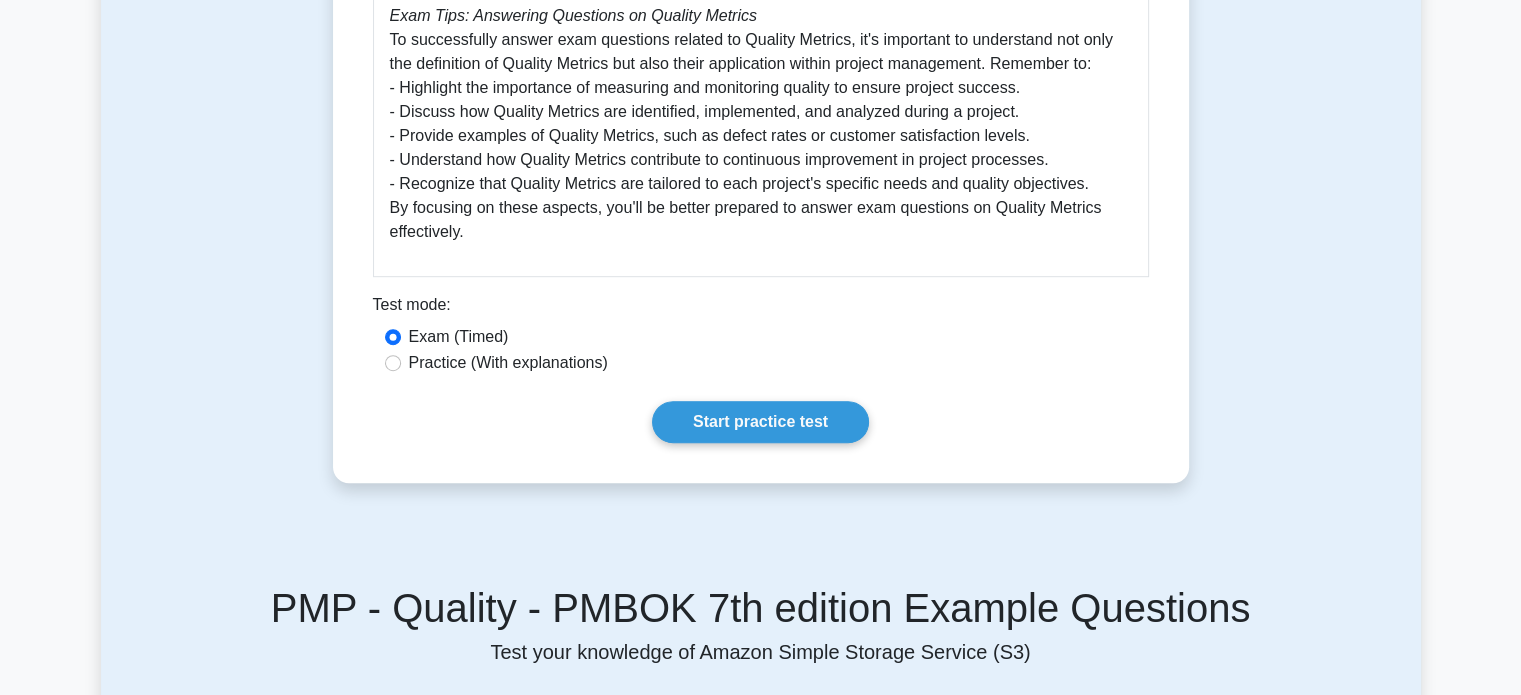 scroll, scrollTop: 1166, scrollLeft: 0, axis: vertical 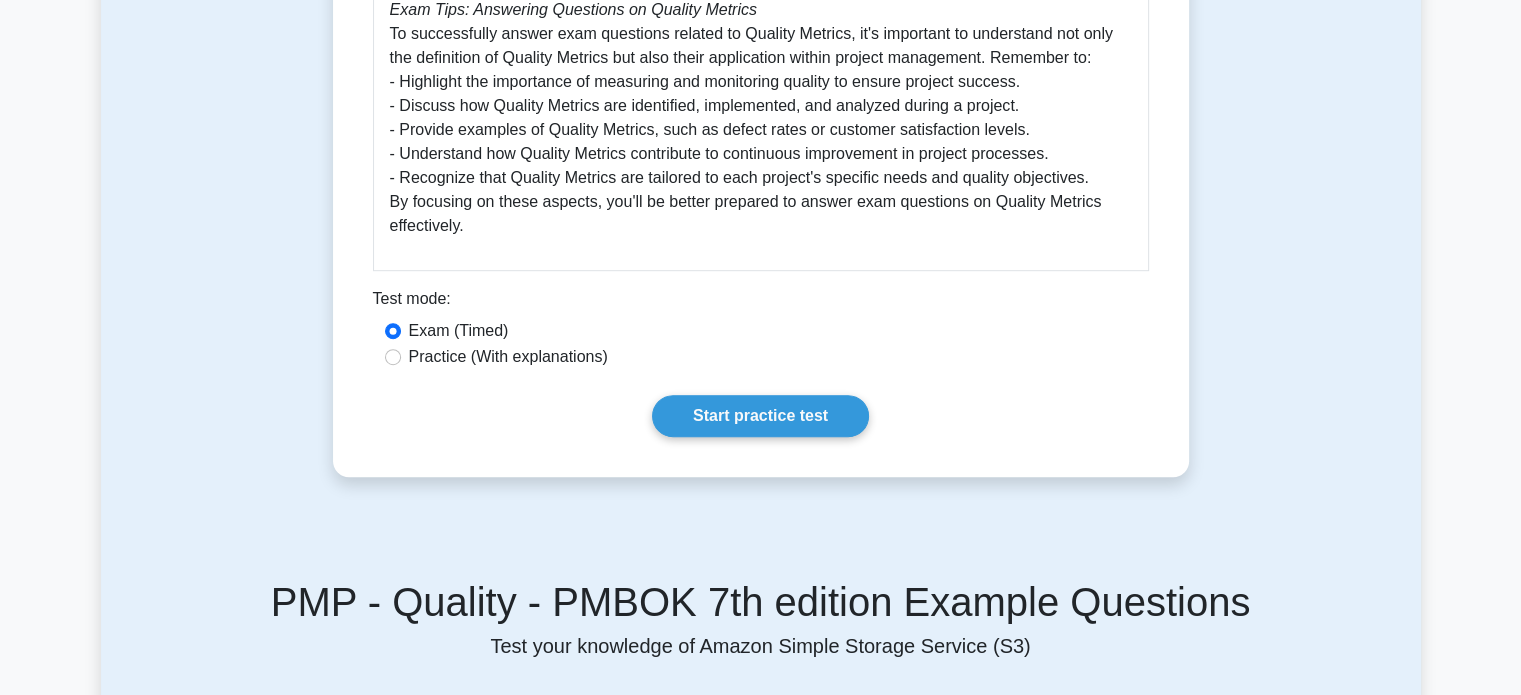 click on "Practice (With explanations)" at bounding box center (508, 357) 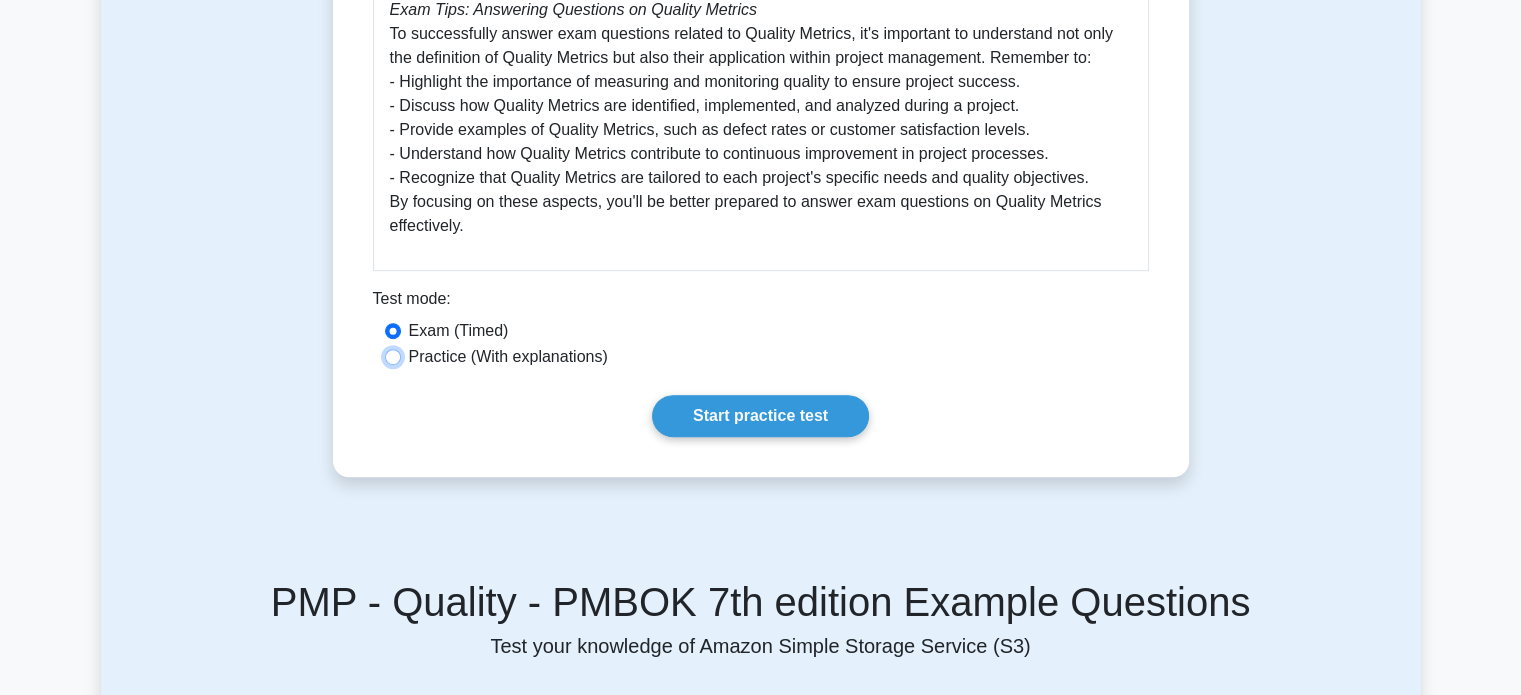 click on "Practice (With explanations)" at bounding box center (393, 357) 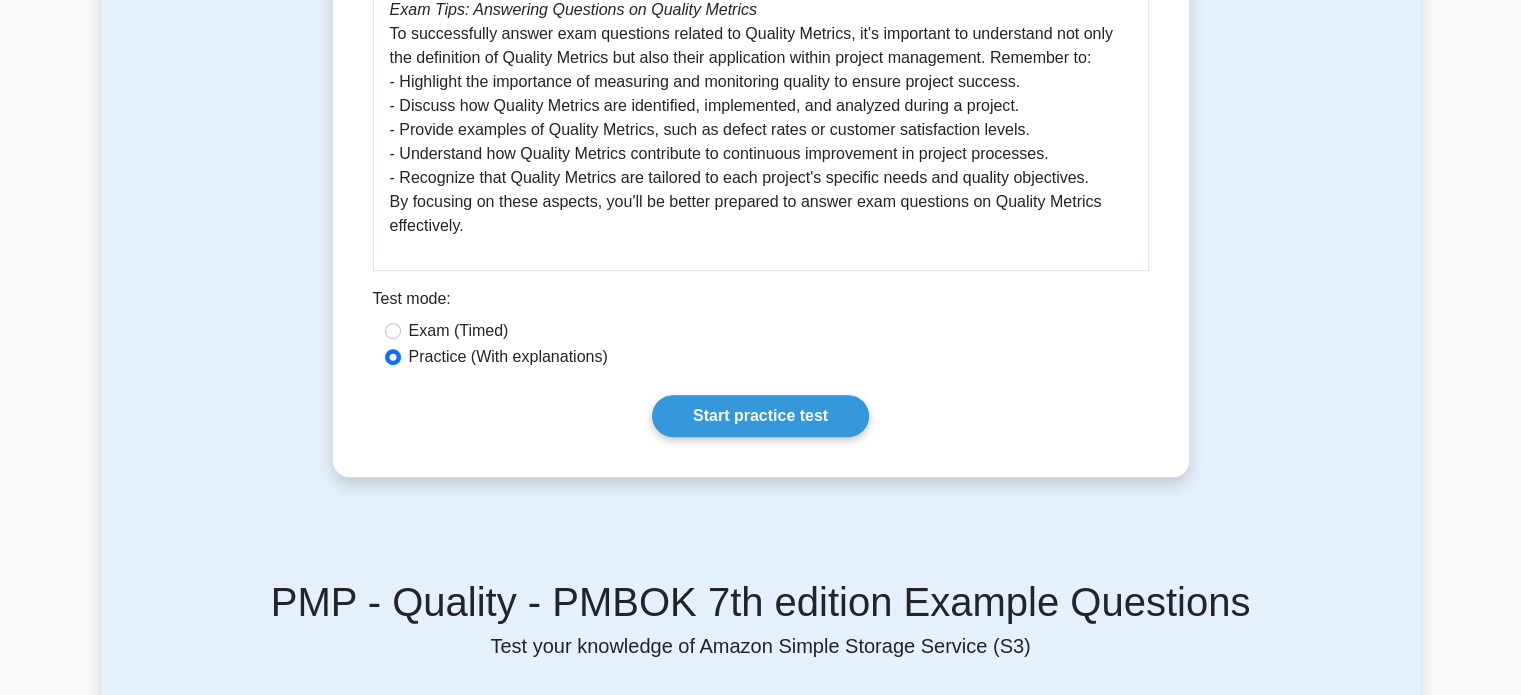 click on "Exam (Timed)" at bounding box center (459, 331) 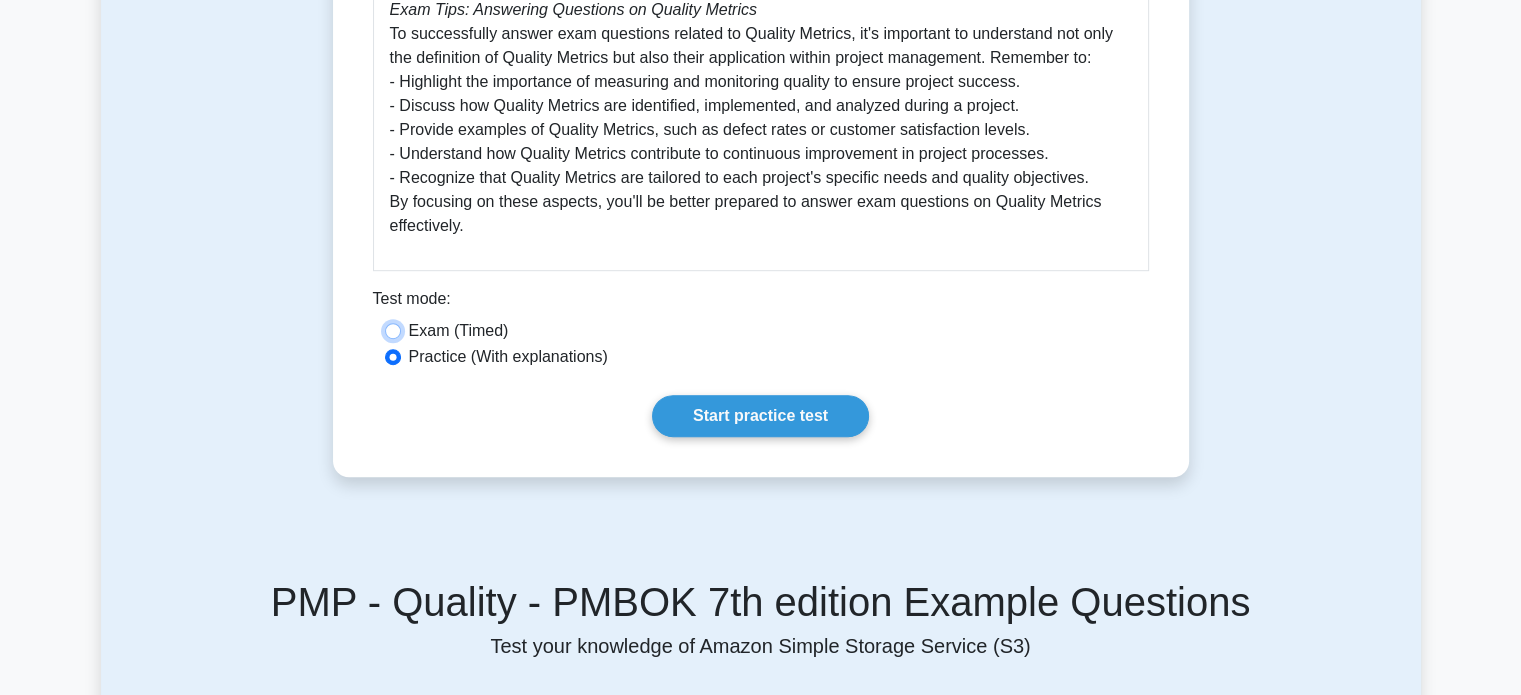 click on "Exam (Timed)" at bounding box center (393, 331) 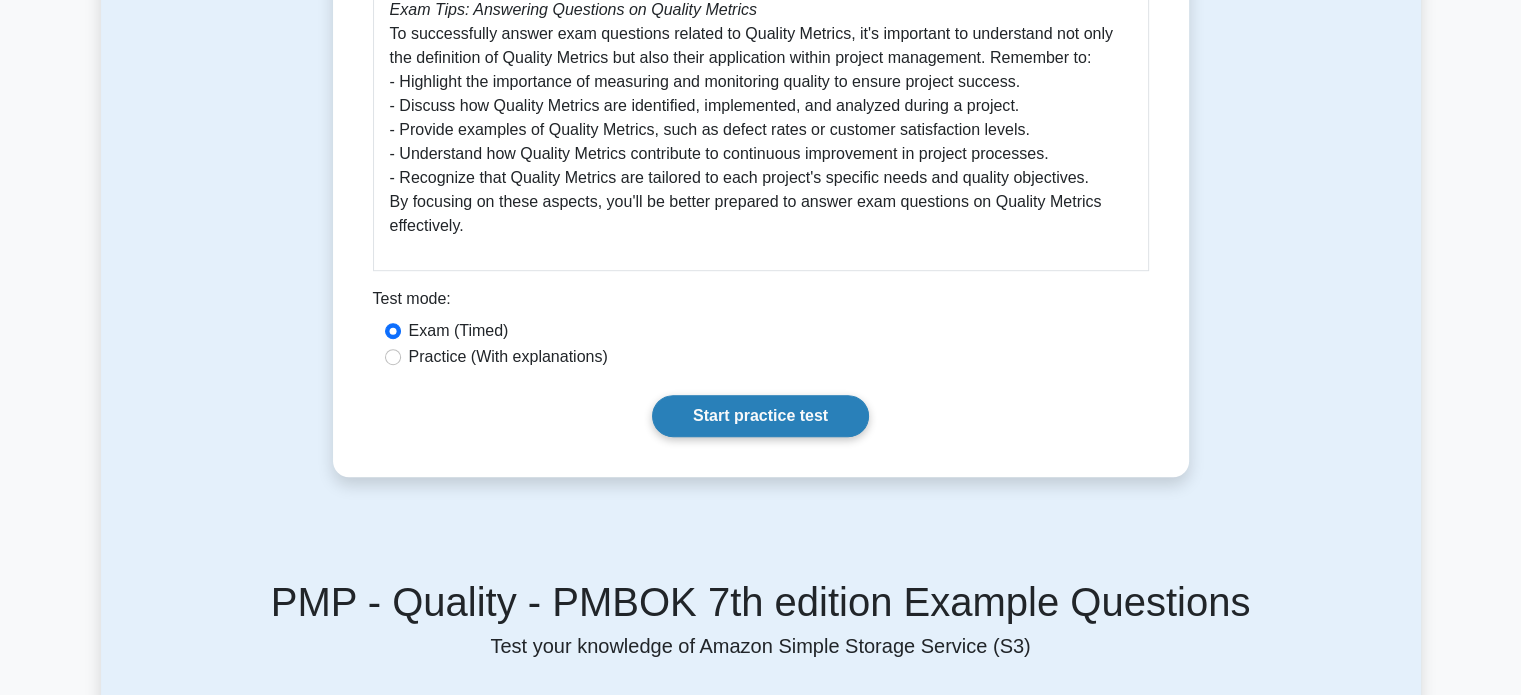 click on "Start practice test" at bounding box center (760, 416) 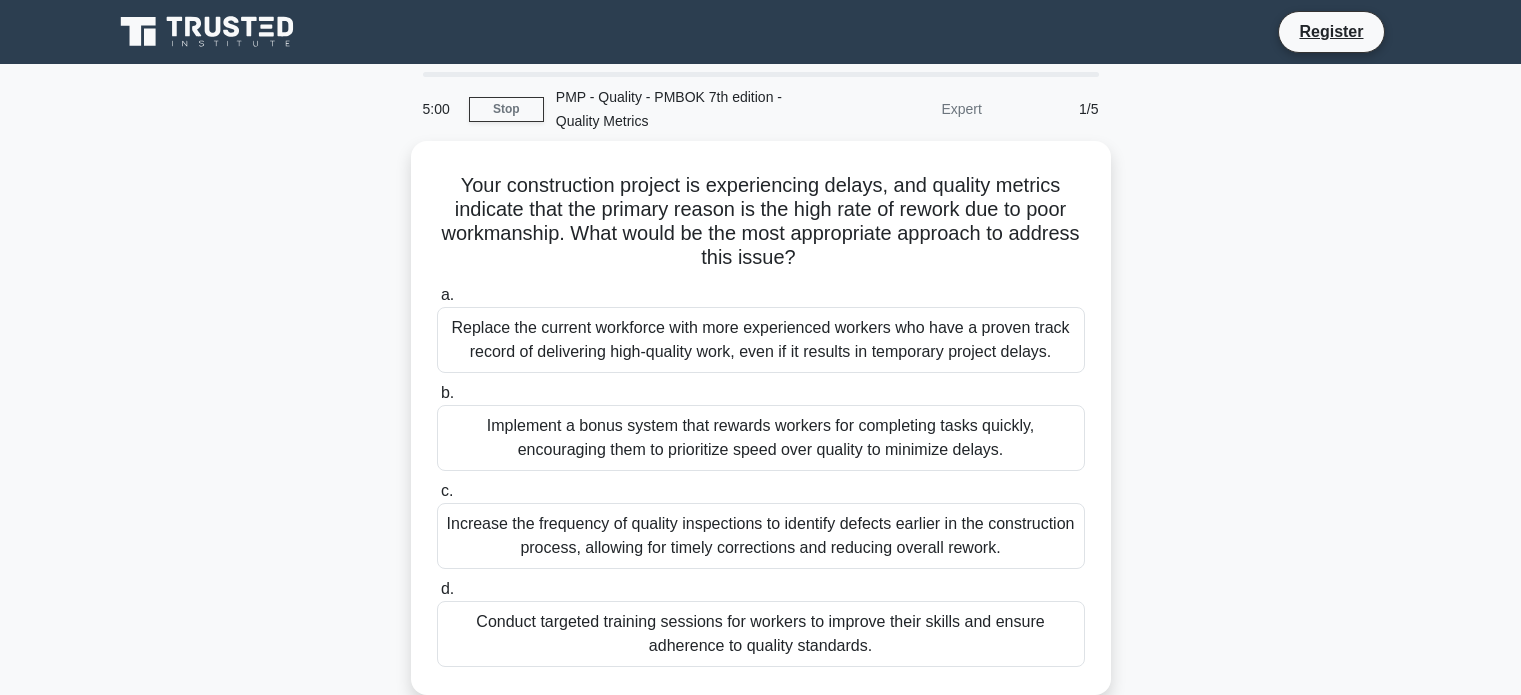 scroll, scrollTop: 0, scrollLeft: 0, axis: both 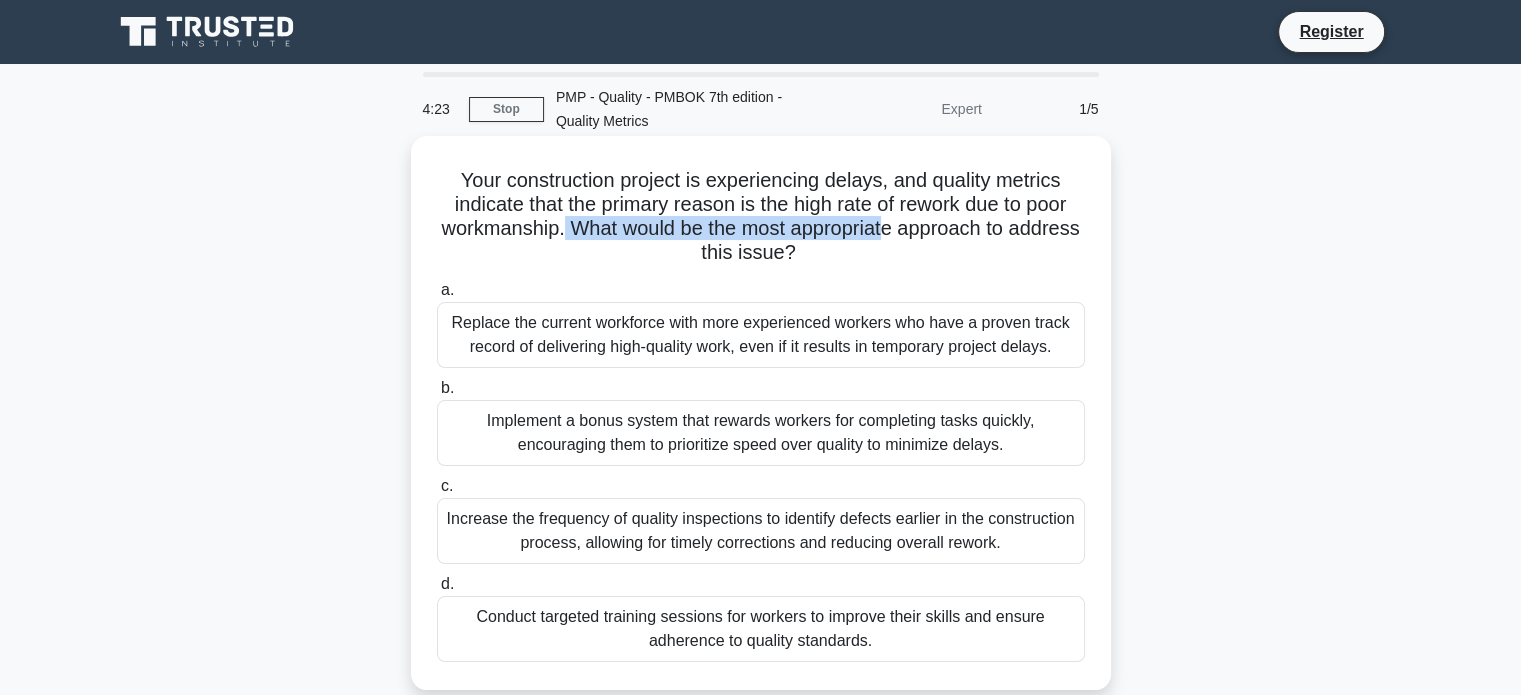 drag, startPoint x: 594, startPoint y: 224, endPoint x: 925, endPoint y: 223, distance: 331.0015 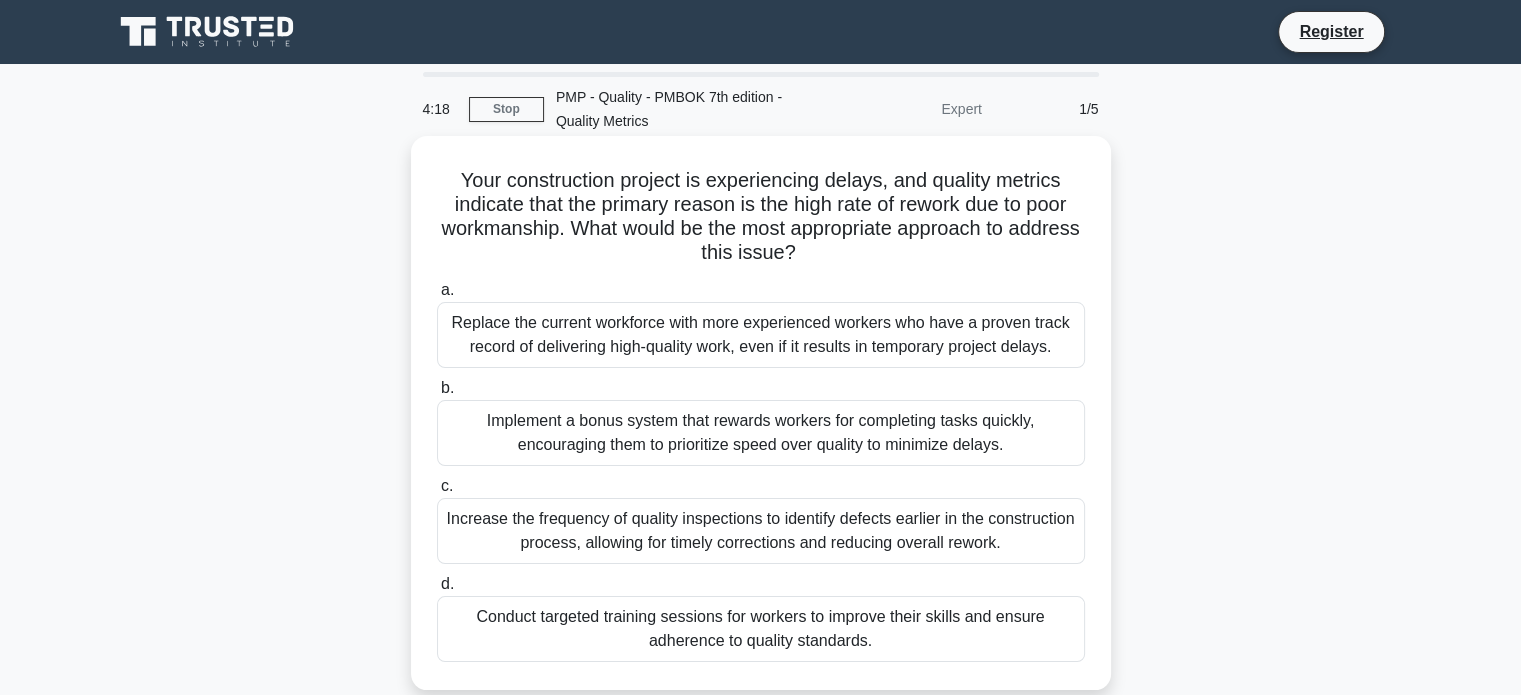 click on "Conduct targeted training sessions for workers to improve their skills and ensure adherence to quality standards." at bounding box center (761, 629) 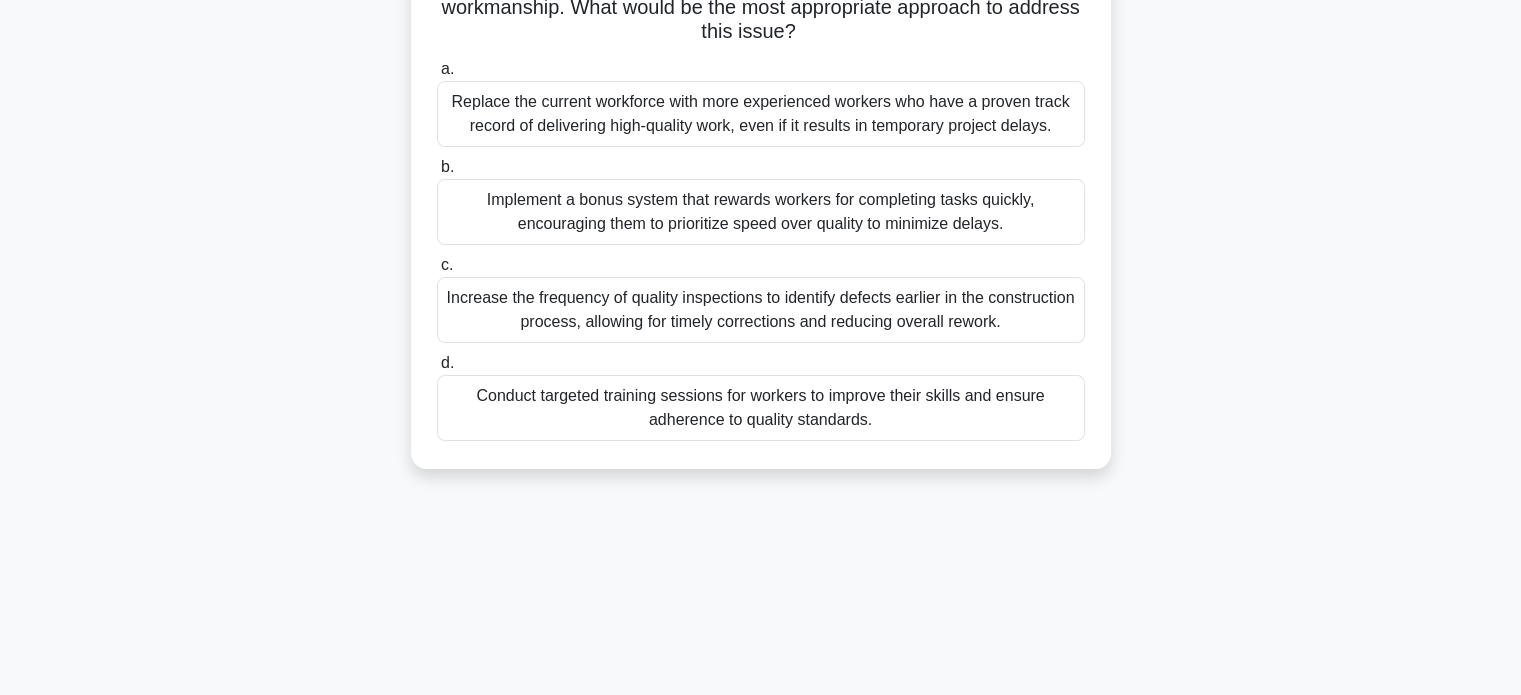 scroll, scrollTop: 333, scrollLeft: 0, axis: vertical 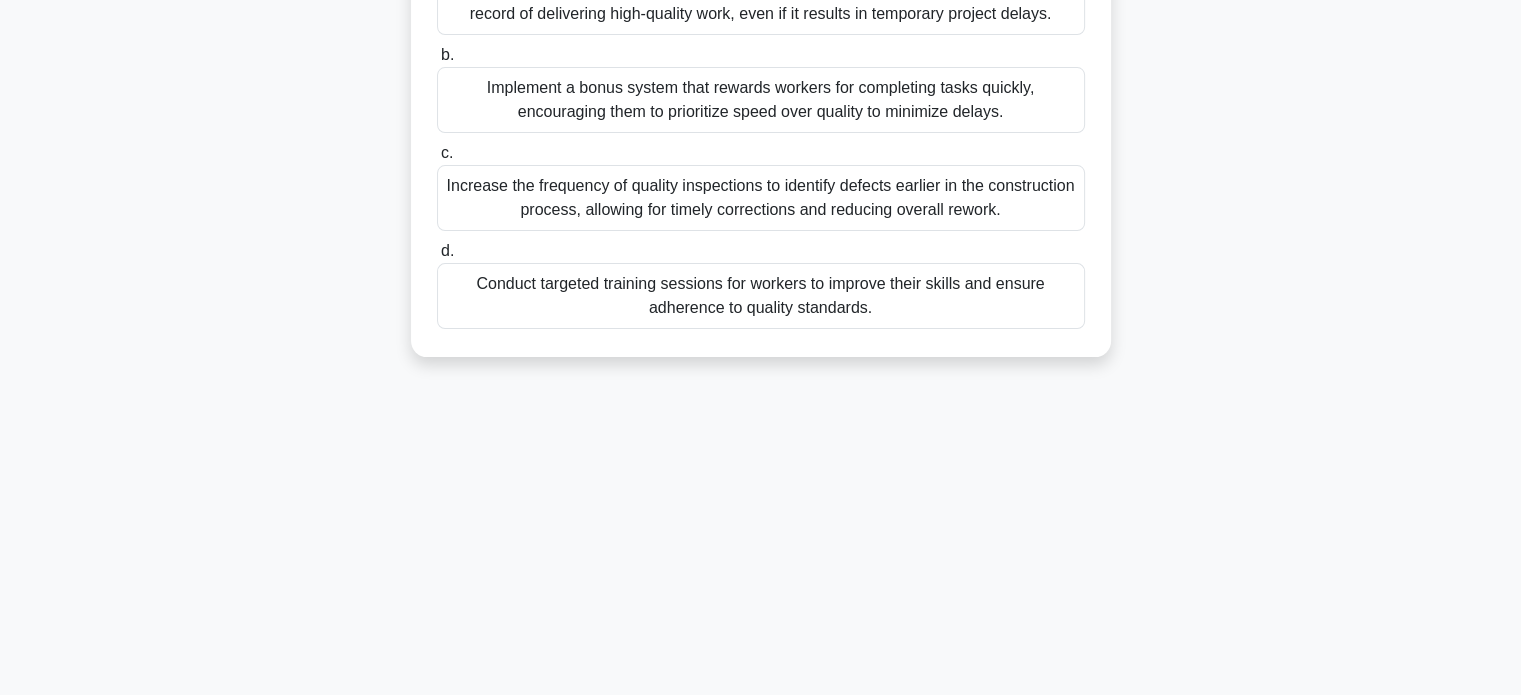 click on "Conduct targeted training sessions for workers to improve their skills and ensure adherence to quality standards." at bounding box center [761, 296] 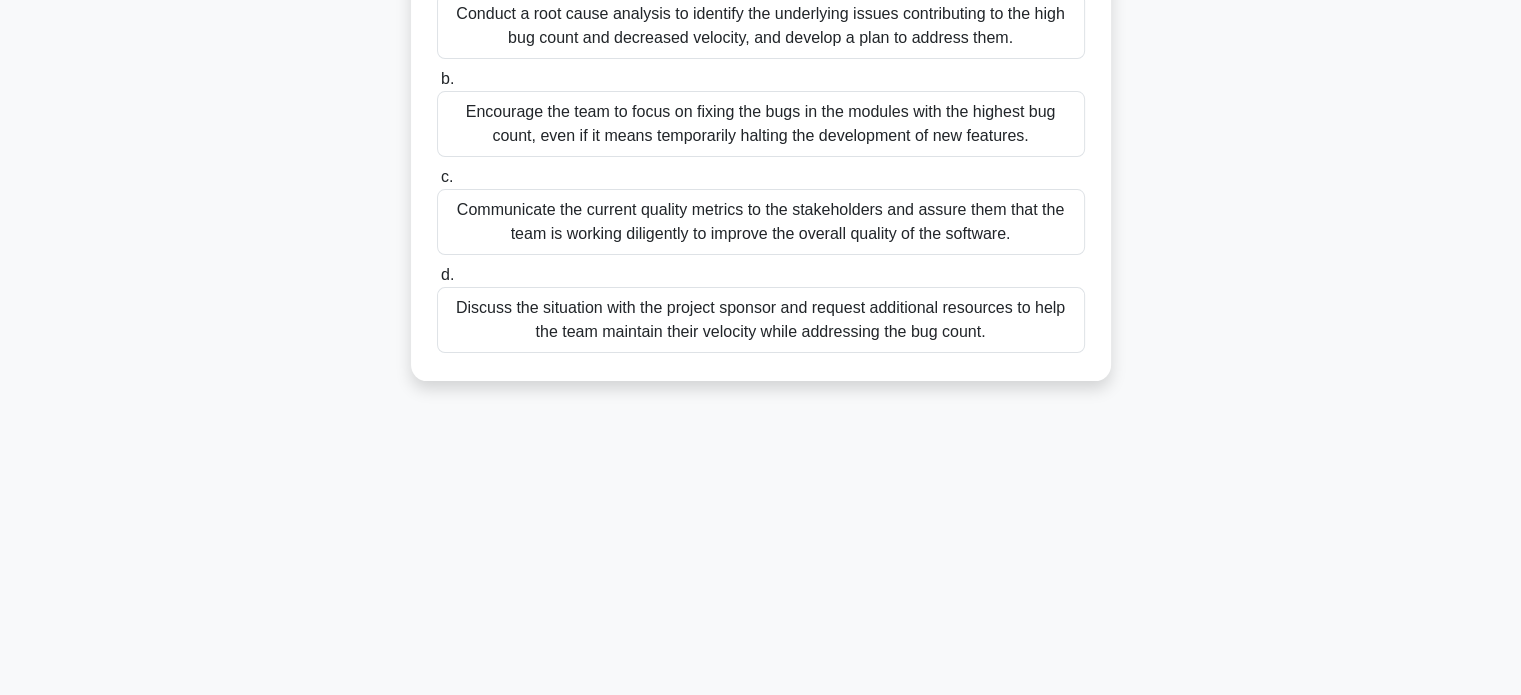 scroll, scrollTop: 226, scrollLeft: 0, axis: vertical 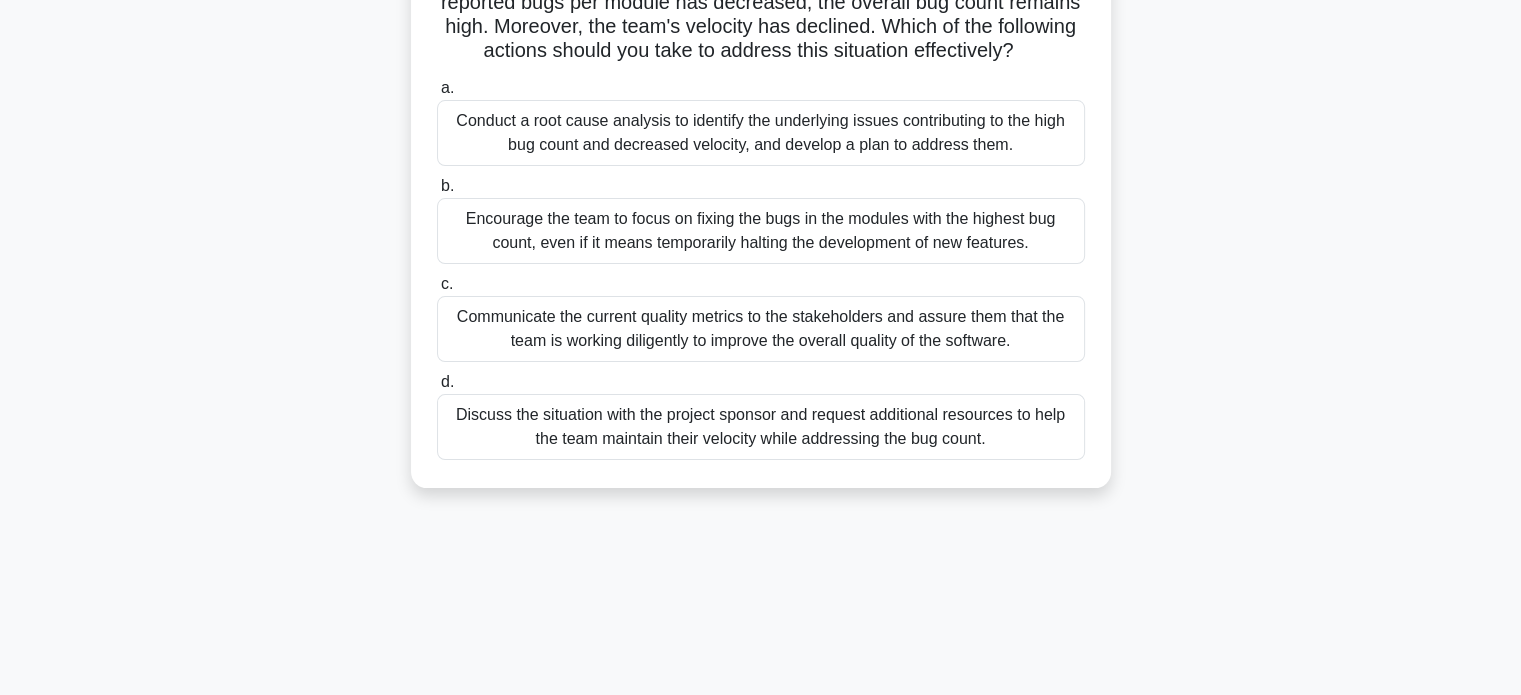 click on "a.
Conduct a root cause analysis to identify the underlying issues contributing to the high bug count and decreased velocity, and develop a plan to address them.
b." at bounding box center (761, 268) 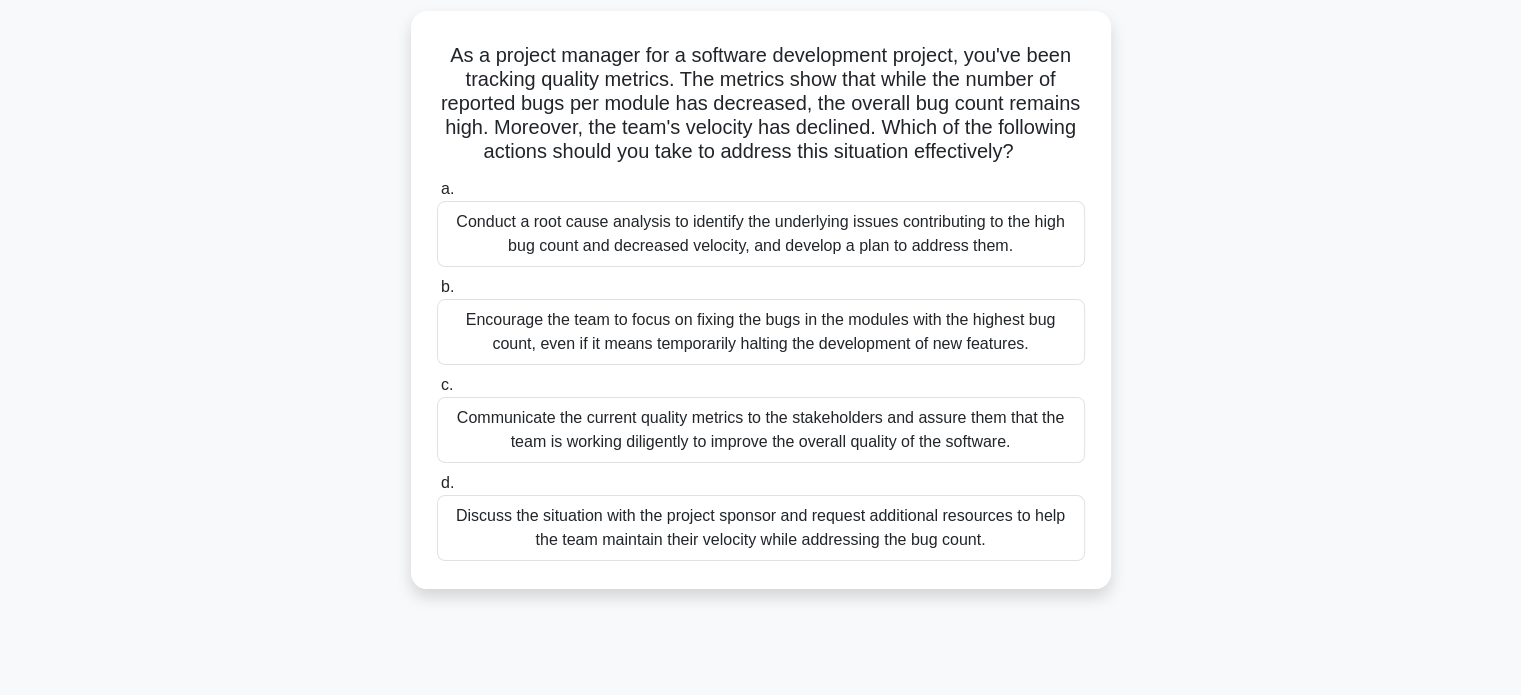 scroll, scrollTop: 166, scrollLeft: 0, axis: vertical 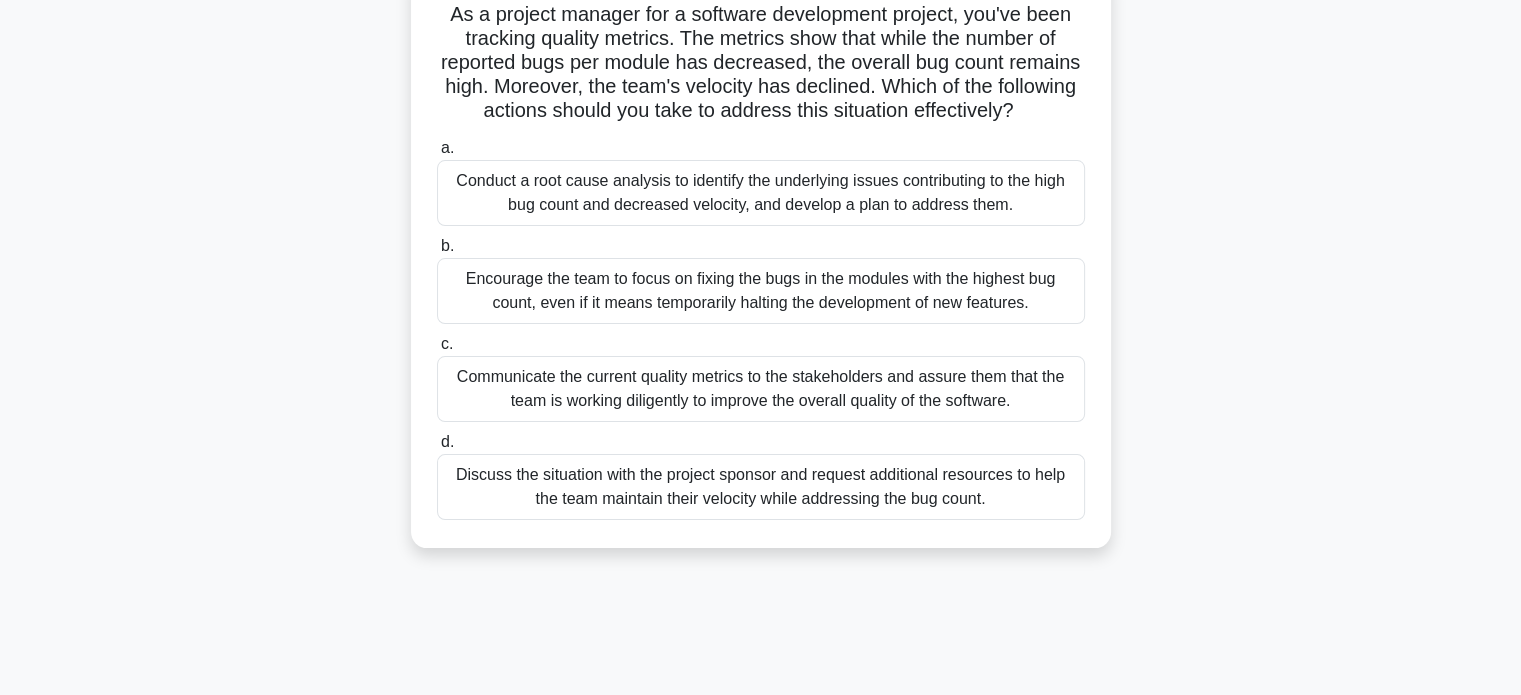 click on "Conduct a root cause analysis to identify the underlying issues contributing to the high bug count and decreased velocity, and develop a plan to address them." at bounding box center [761, 193] 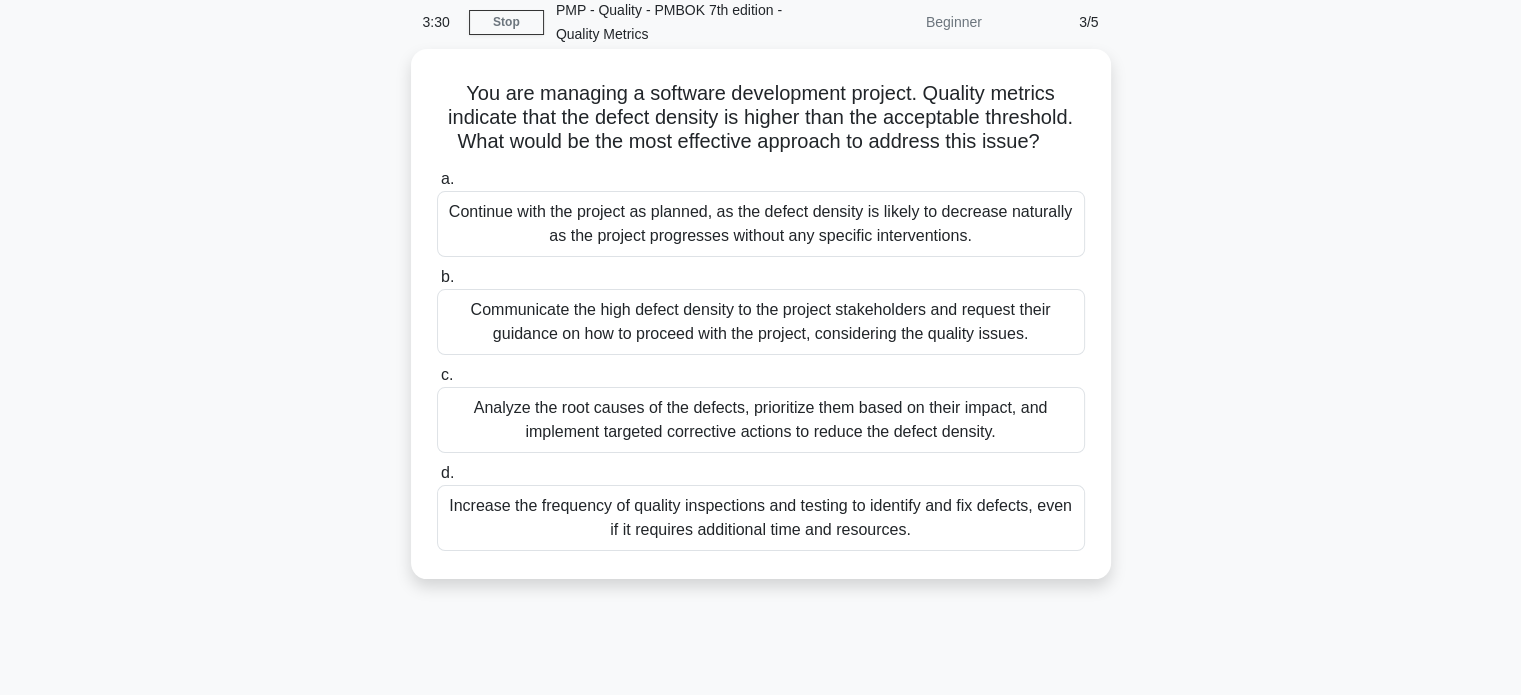 scroll, scrollTop: 0, scrollLeft: 0, axis: both 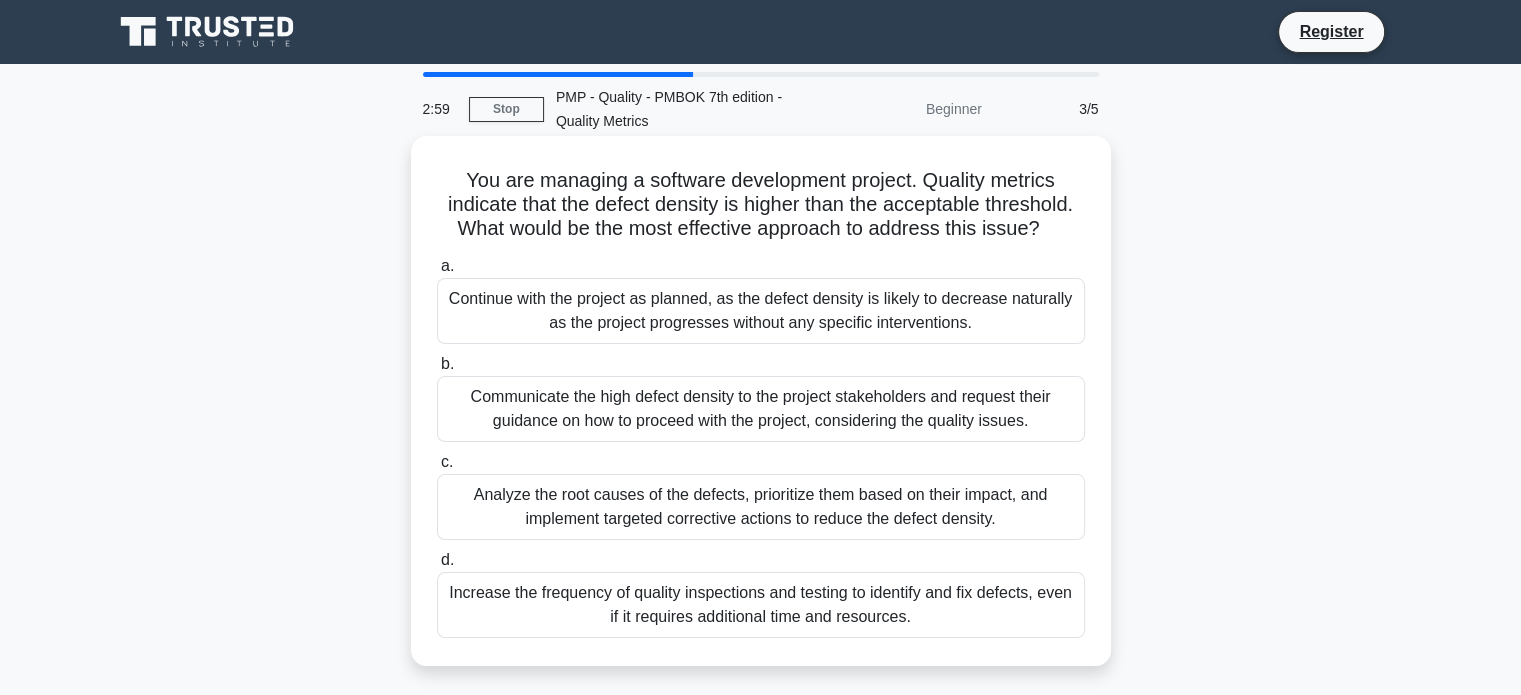 click on "Analyze the root causes of the defects, prioritize them based on their impact, and implement targeted corrective actions to reduce the defect density." at bounding box center [761, 507] 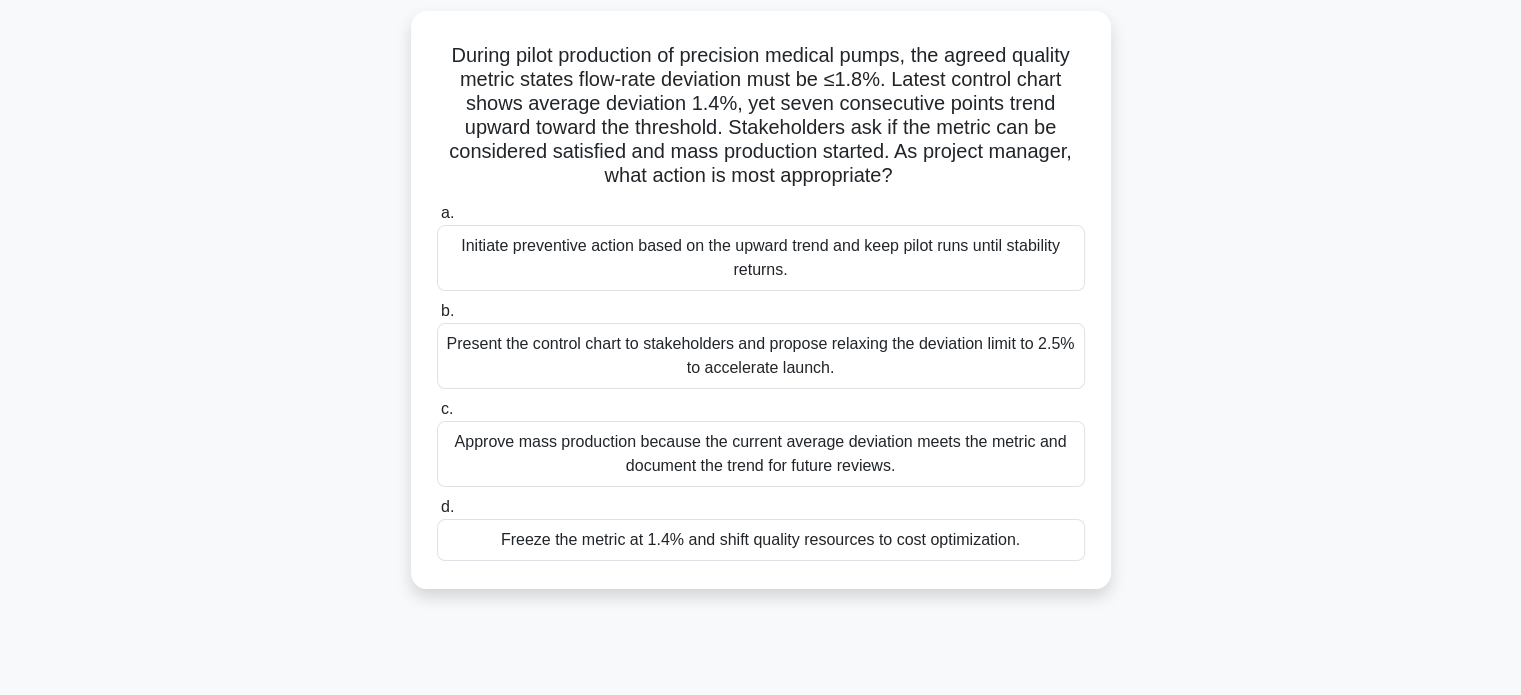 scroll, scrollTop: 166, scrollLeft: 0, axis: vertical 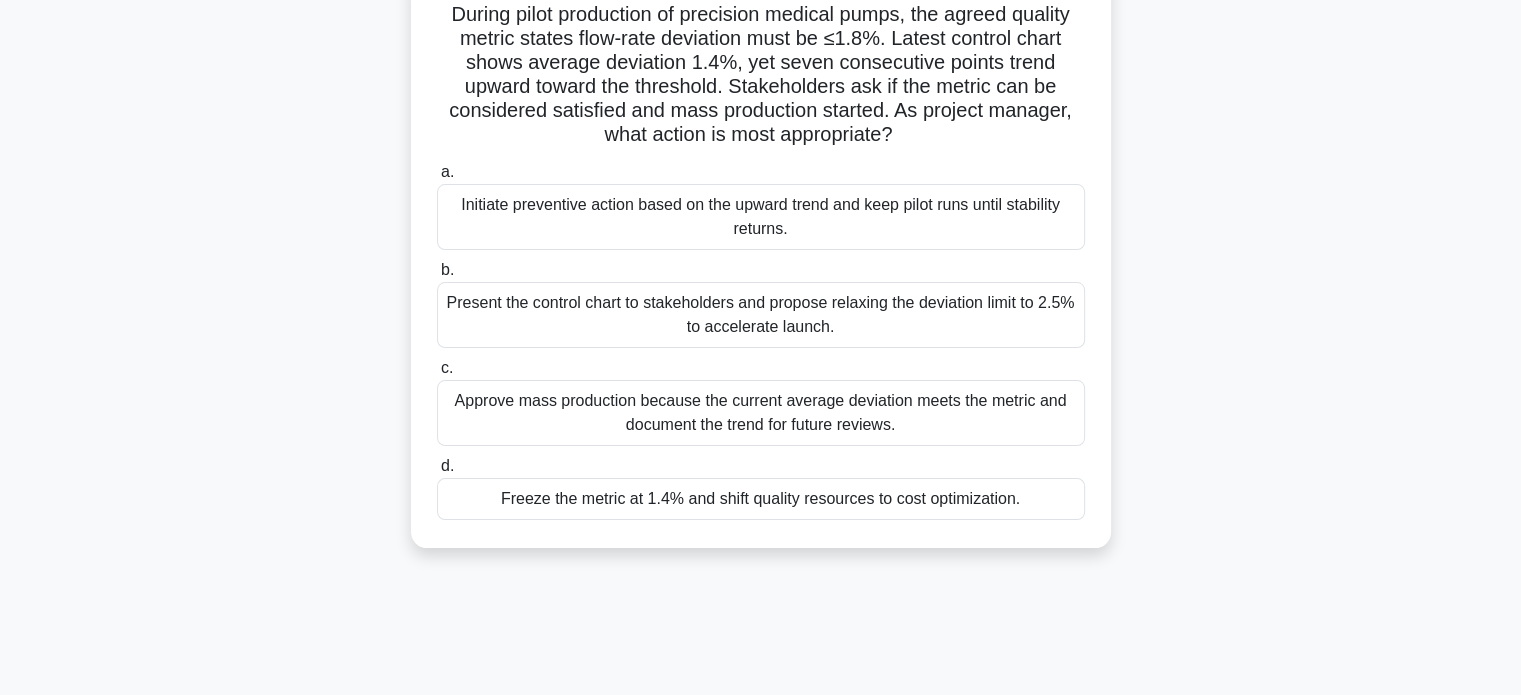 click on "Initiate preventive action based on the upward trend and keep pilot runs until stability returns." at bounding box center (761, 217) 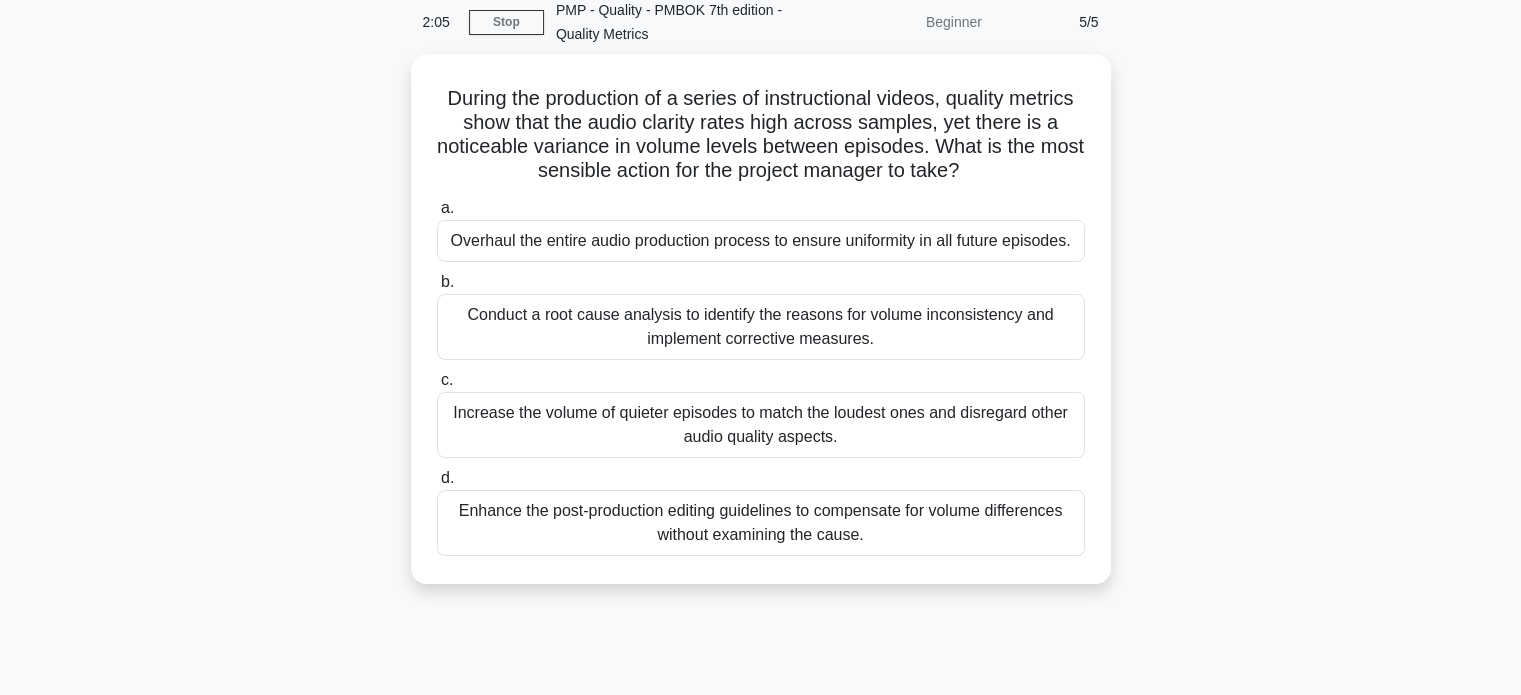 scroll, scrollTop: 0, scrollLeft: 0, axis: both 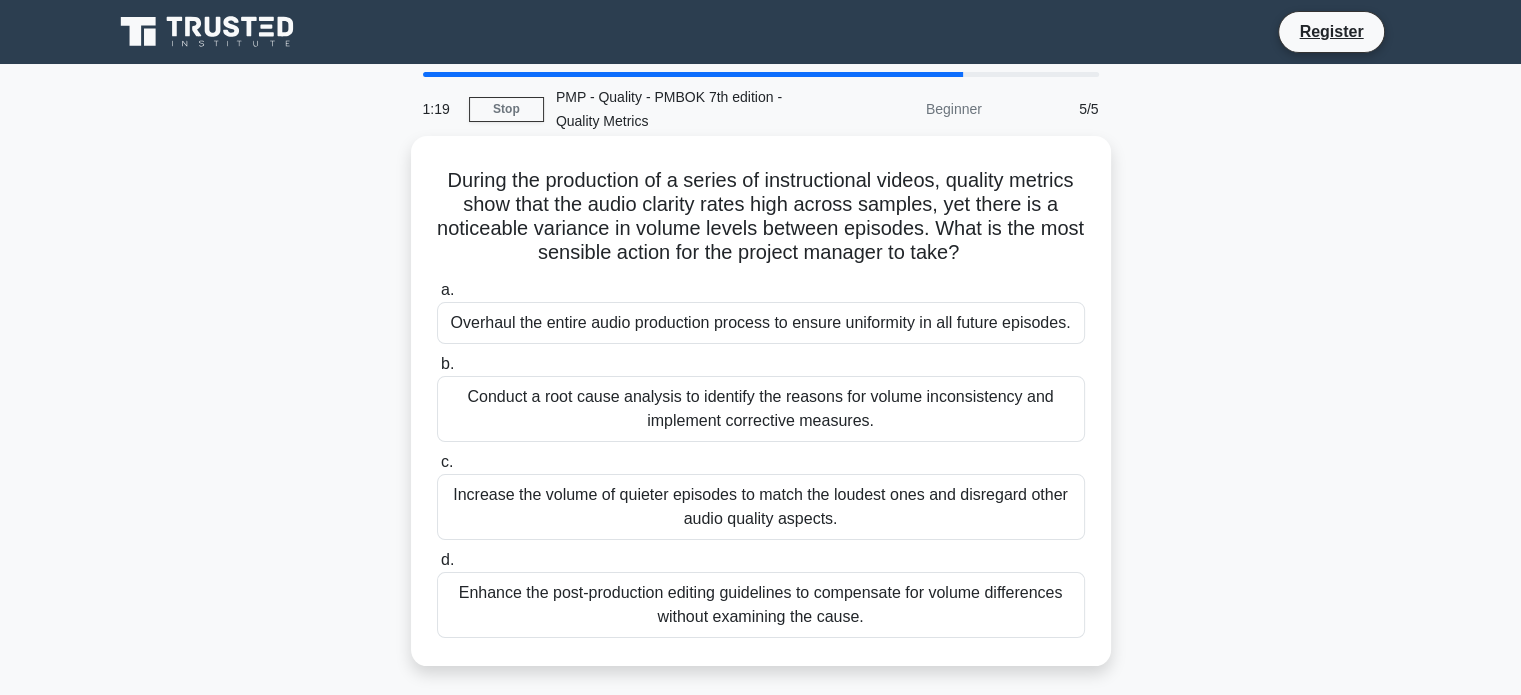 click on "Conduct a root cause analysis to identify the reasons for volume inconsistency and implement corrective measures." at bounding box center (761, 409) 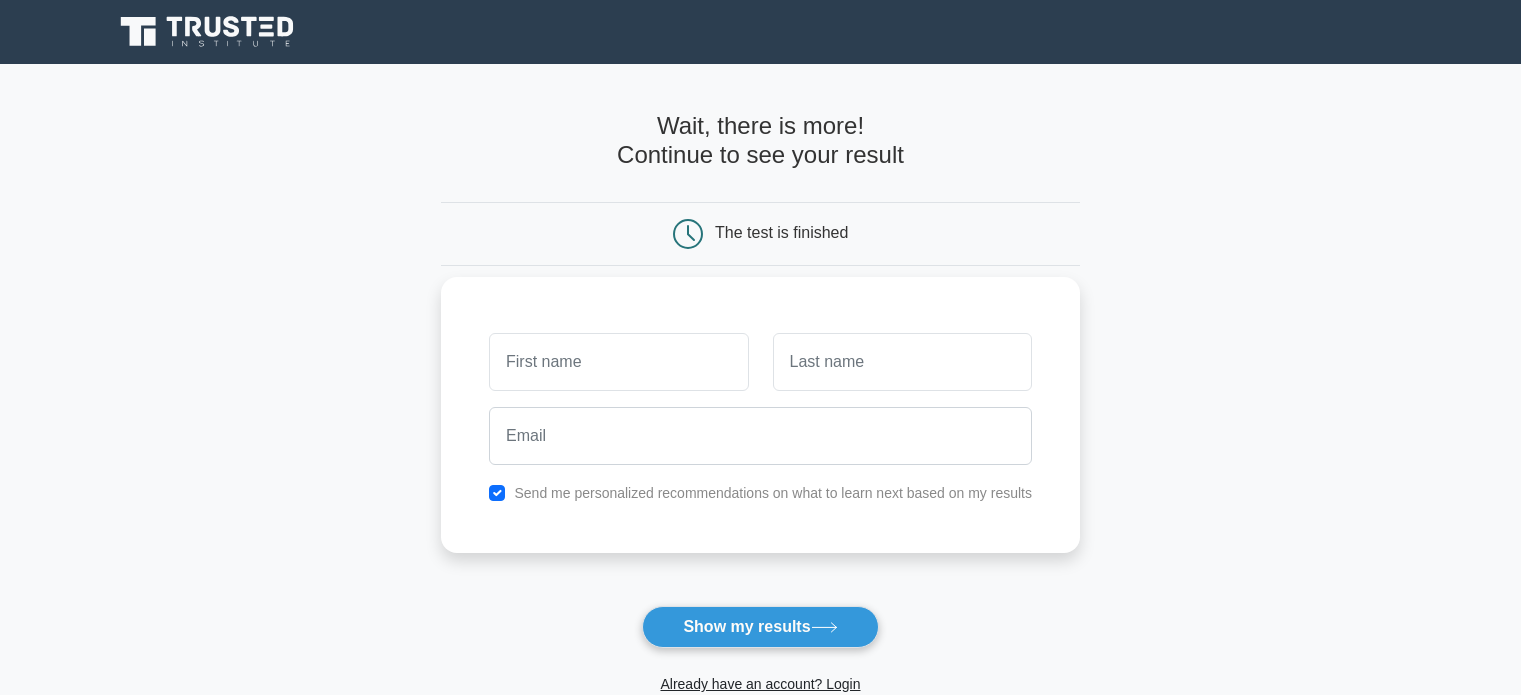 scroll, scrollTop: 0, scrollLeft: 0, axis: both 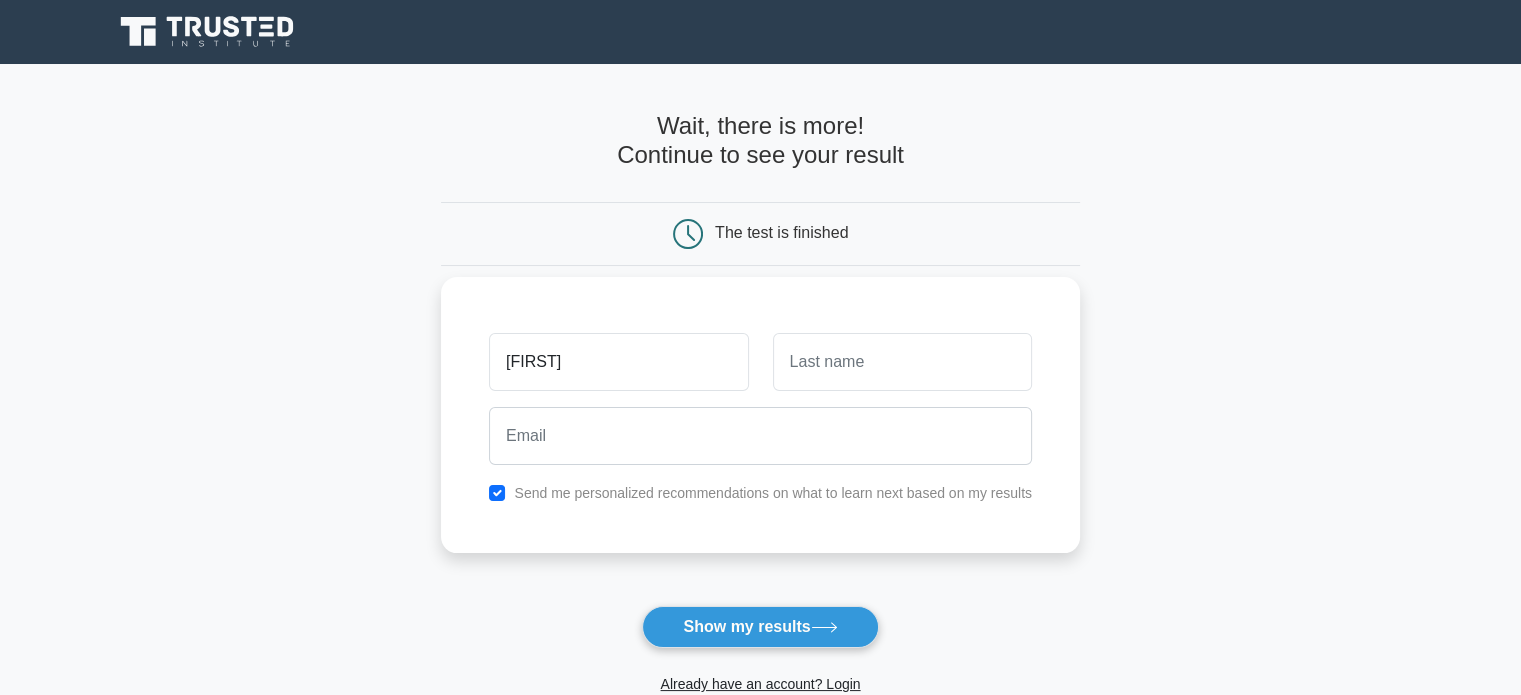type on "[FIRST]" 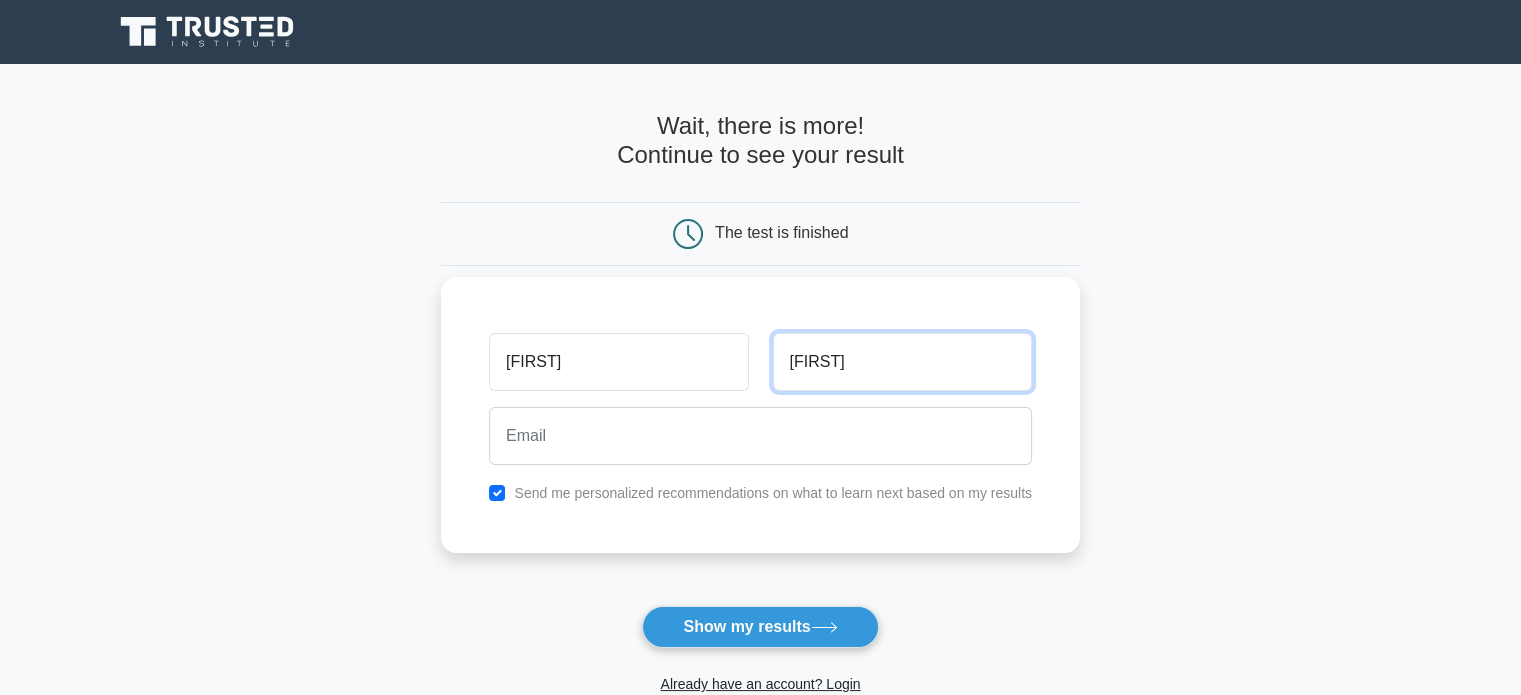 type on "[FIRST]" 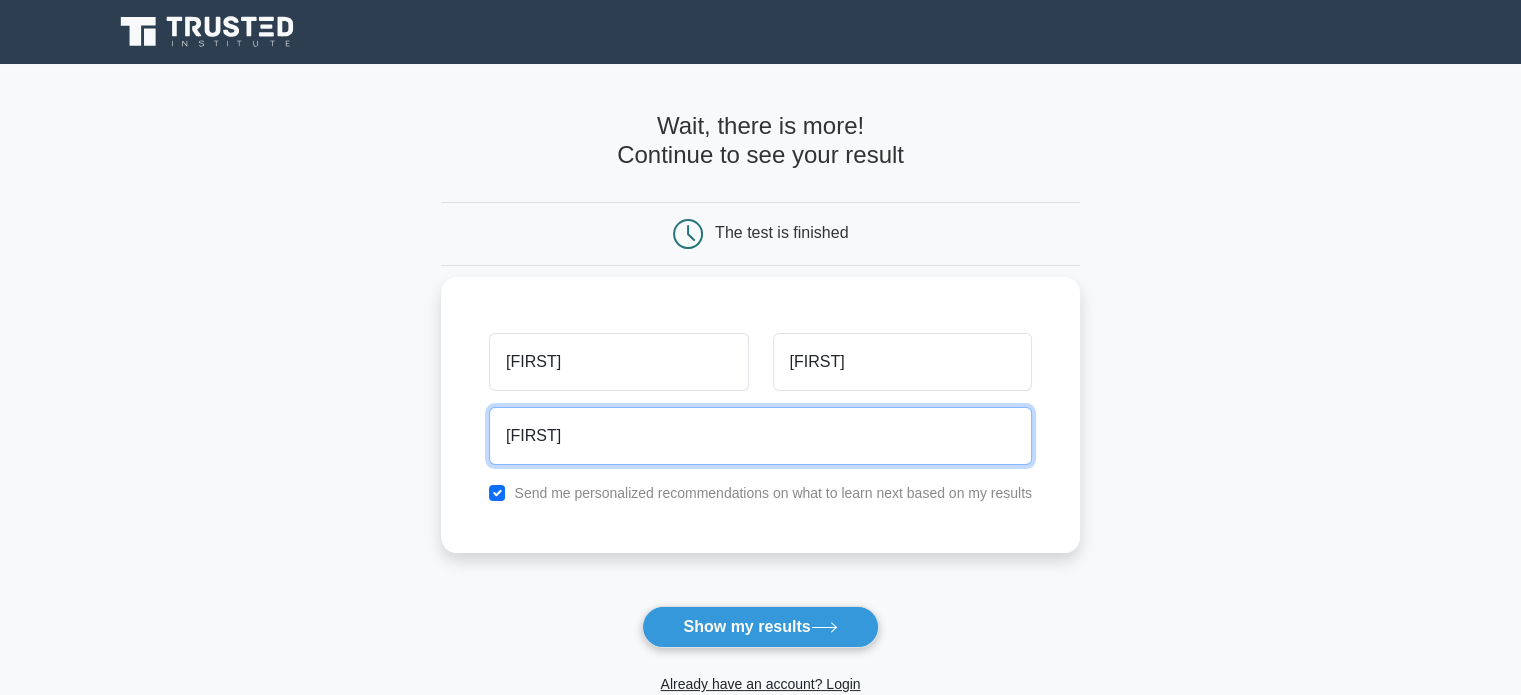 type on "[USERNAME]@example.com" 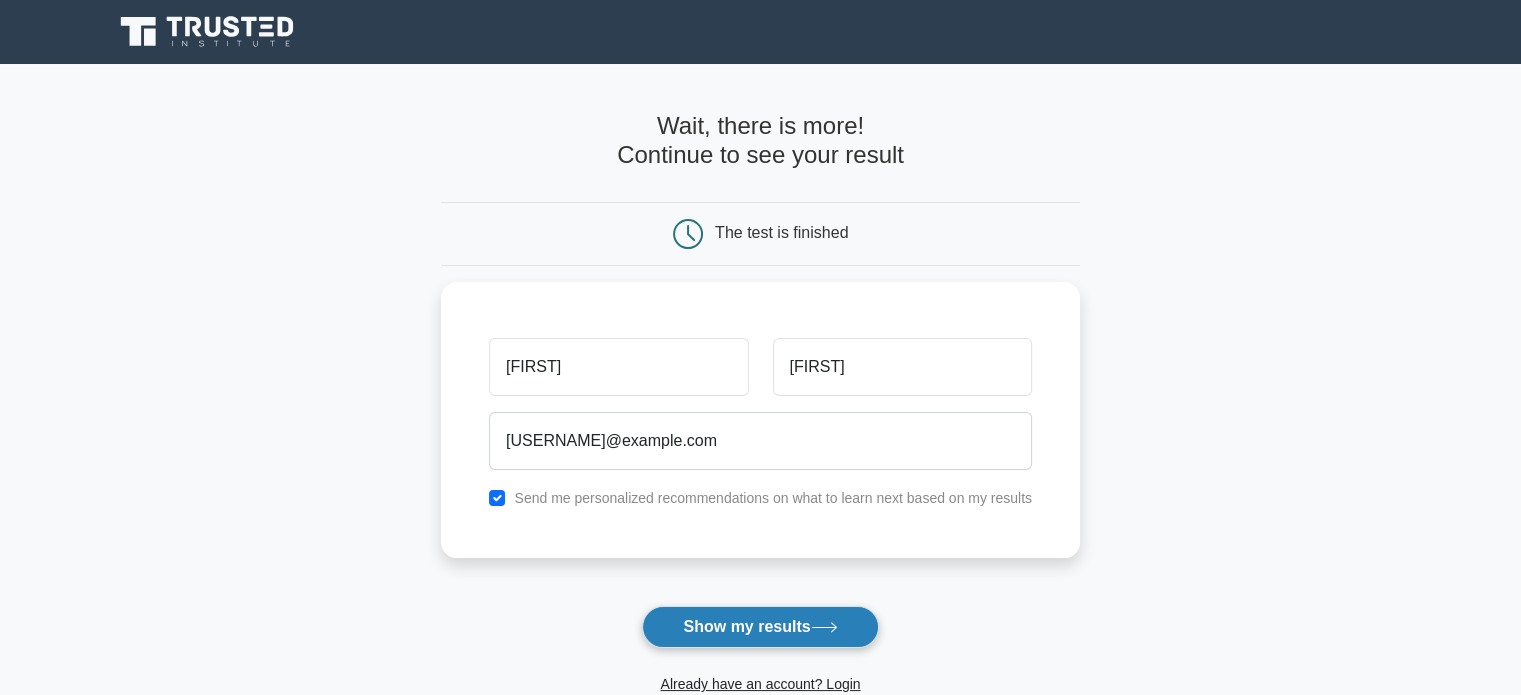 click on "Show my results" at bounding box center (760, 627) 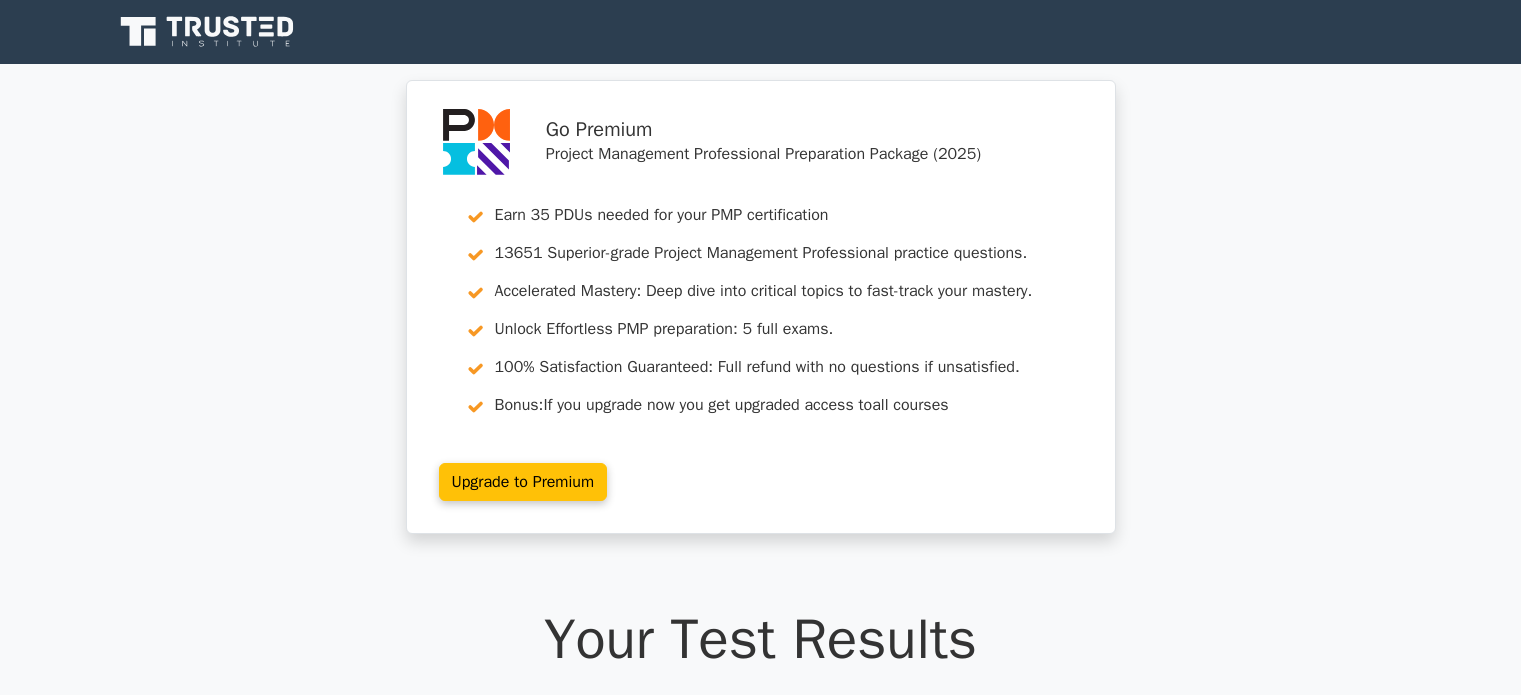 scroll, scrollTop: 0, scrollLeft: 0, axis: both 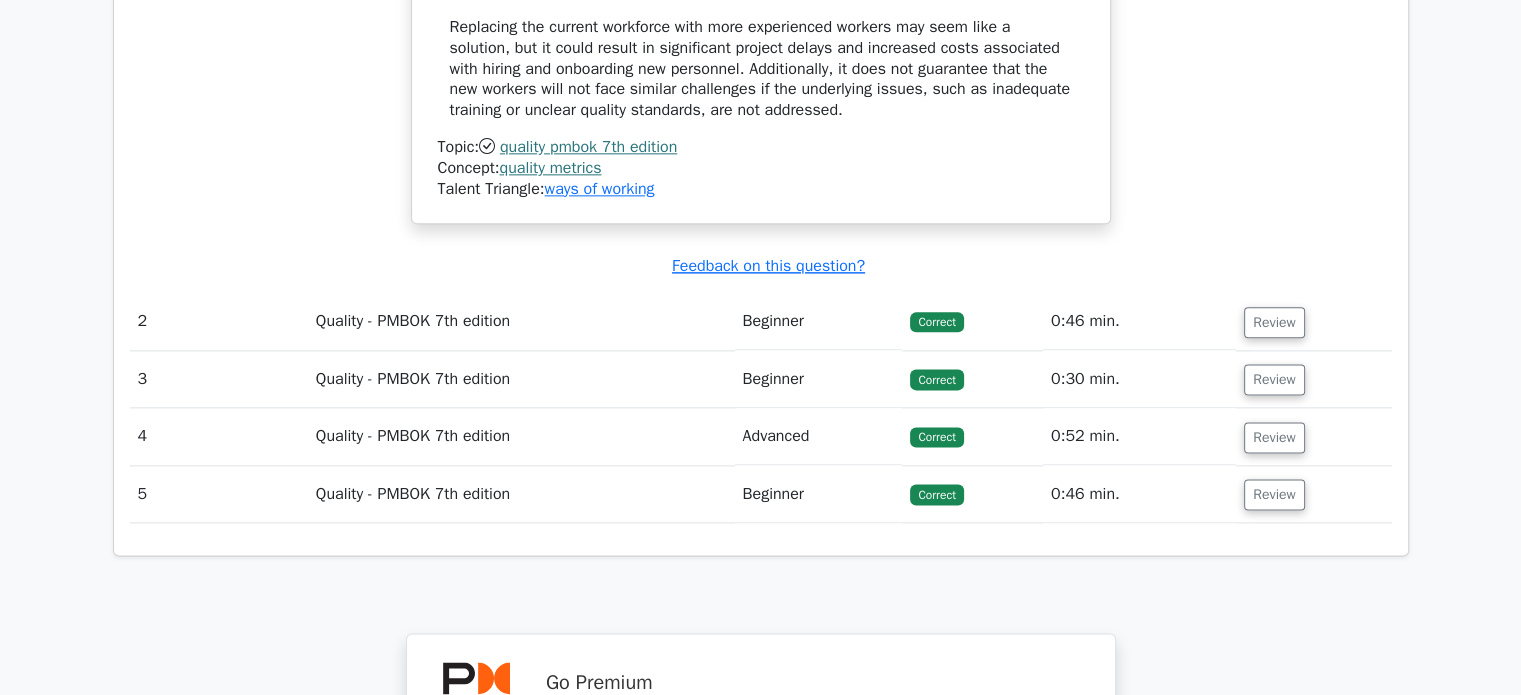 click on "Quality - PMBOK 7th edition" at bounding box center [521, 321] 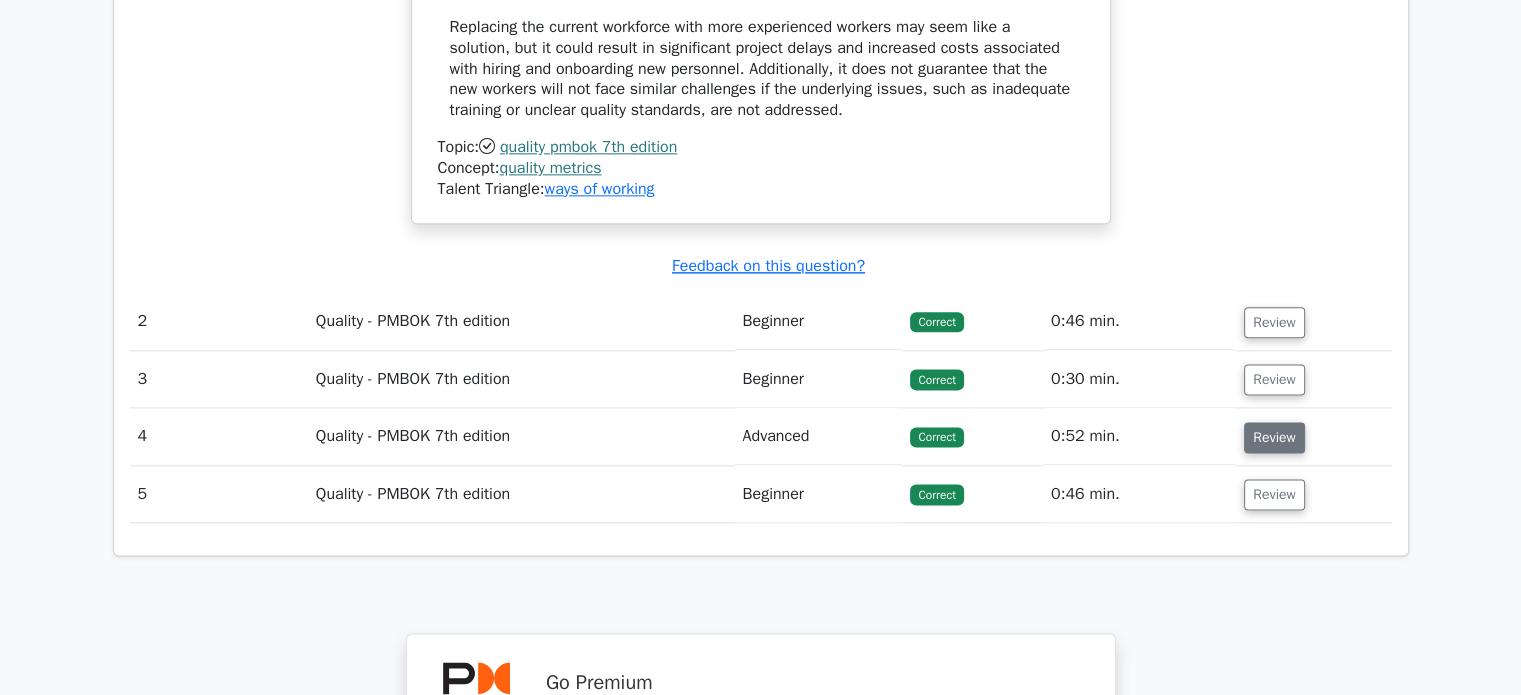 click on "Review" at bounding box center [1274, 437] 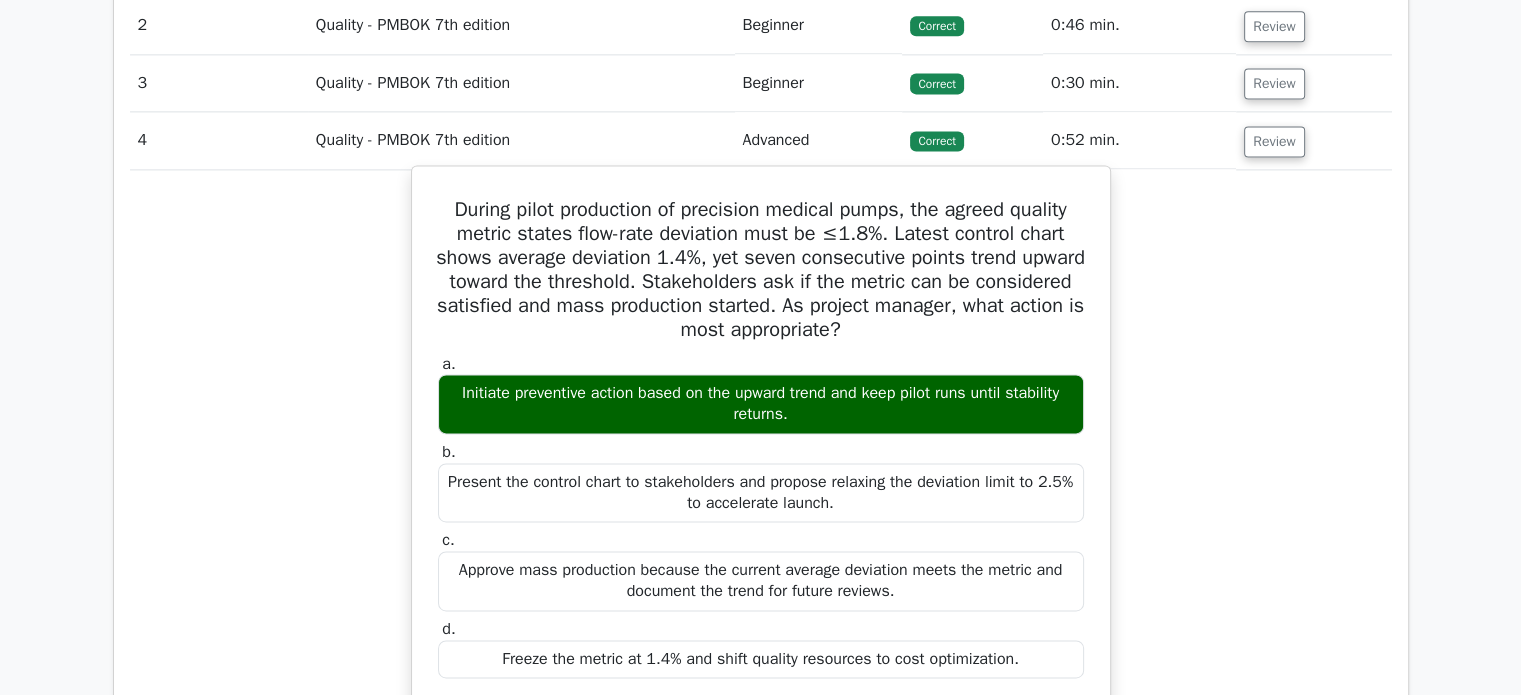 scroll, scrollTop: 2833, scrollLeft: 0, axis: vertical 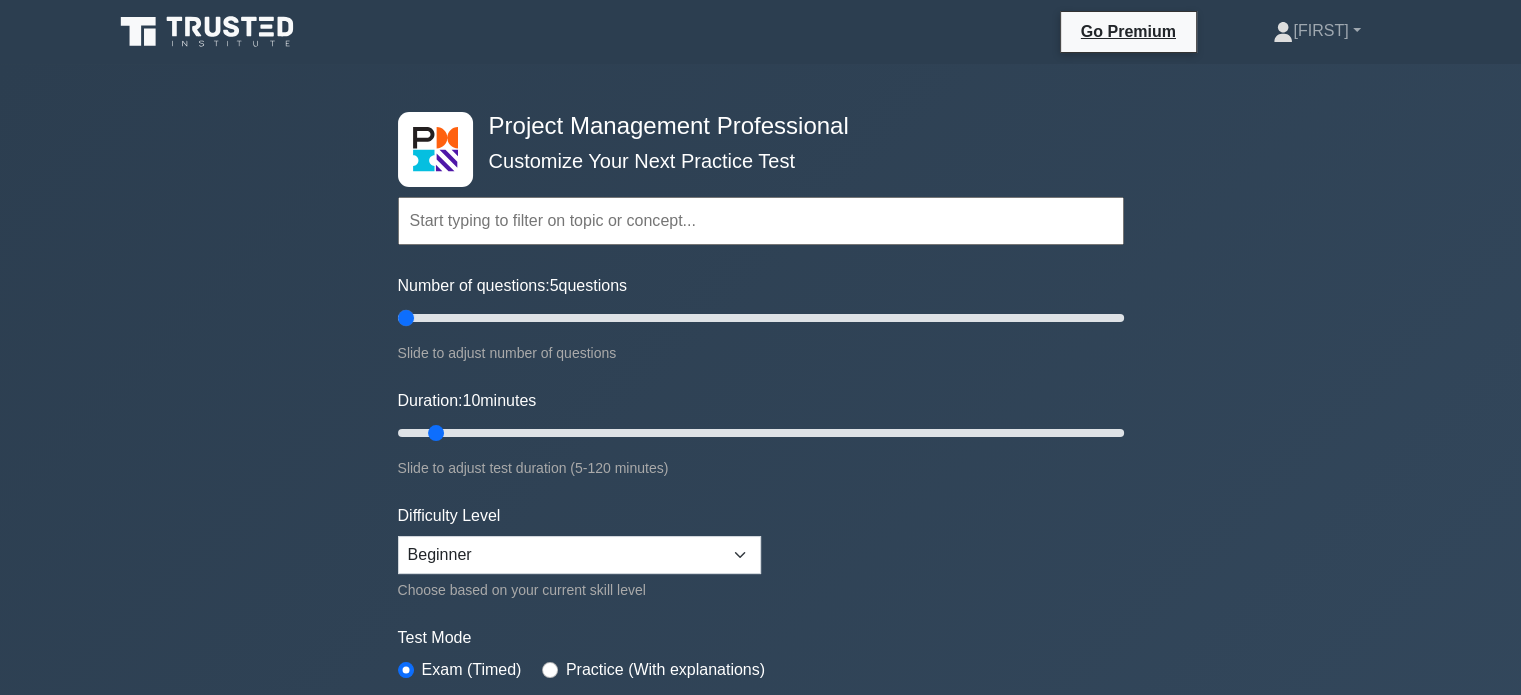 drag, startPoint x: 428, startPoint y: 321, endPoint x: 408, endPoint y: 322, distance: 20.024984 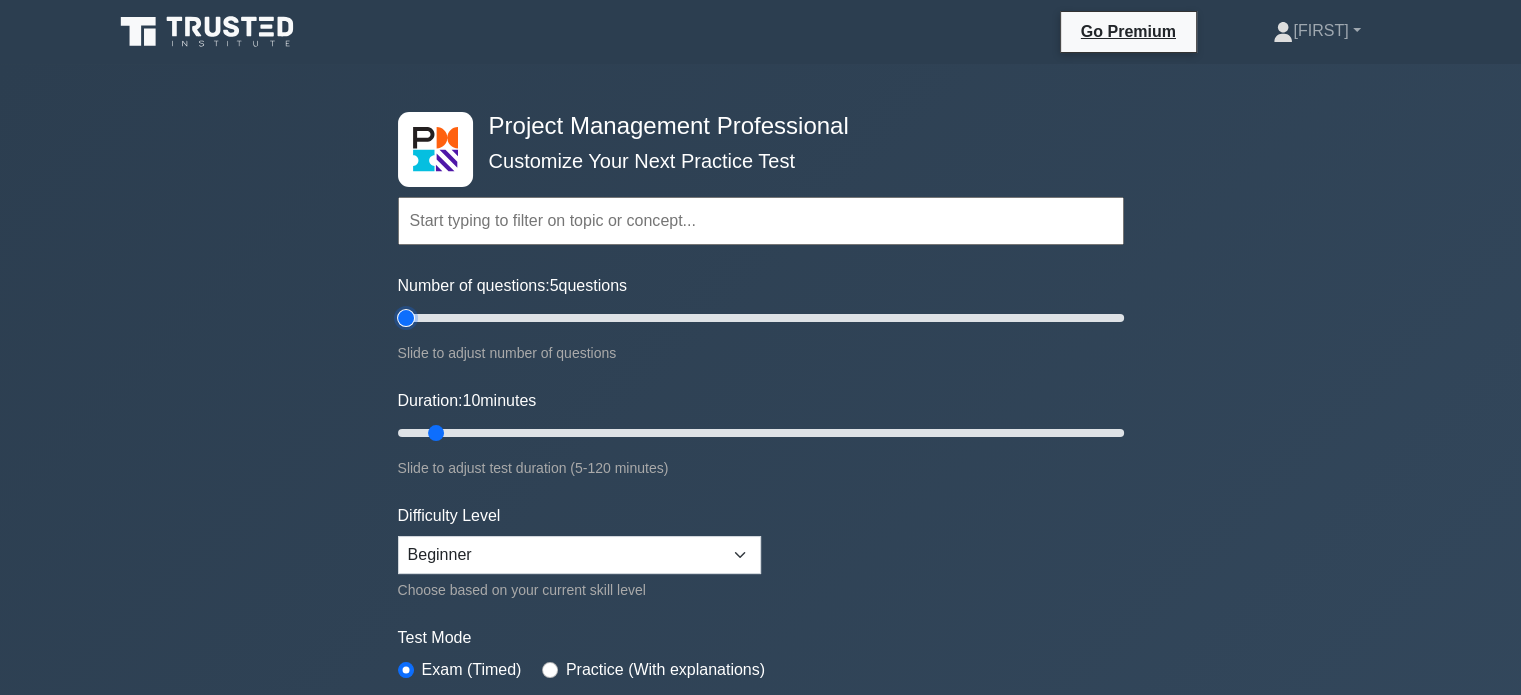 type on "5" 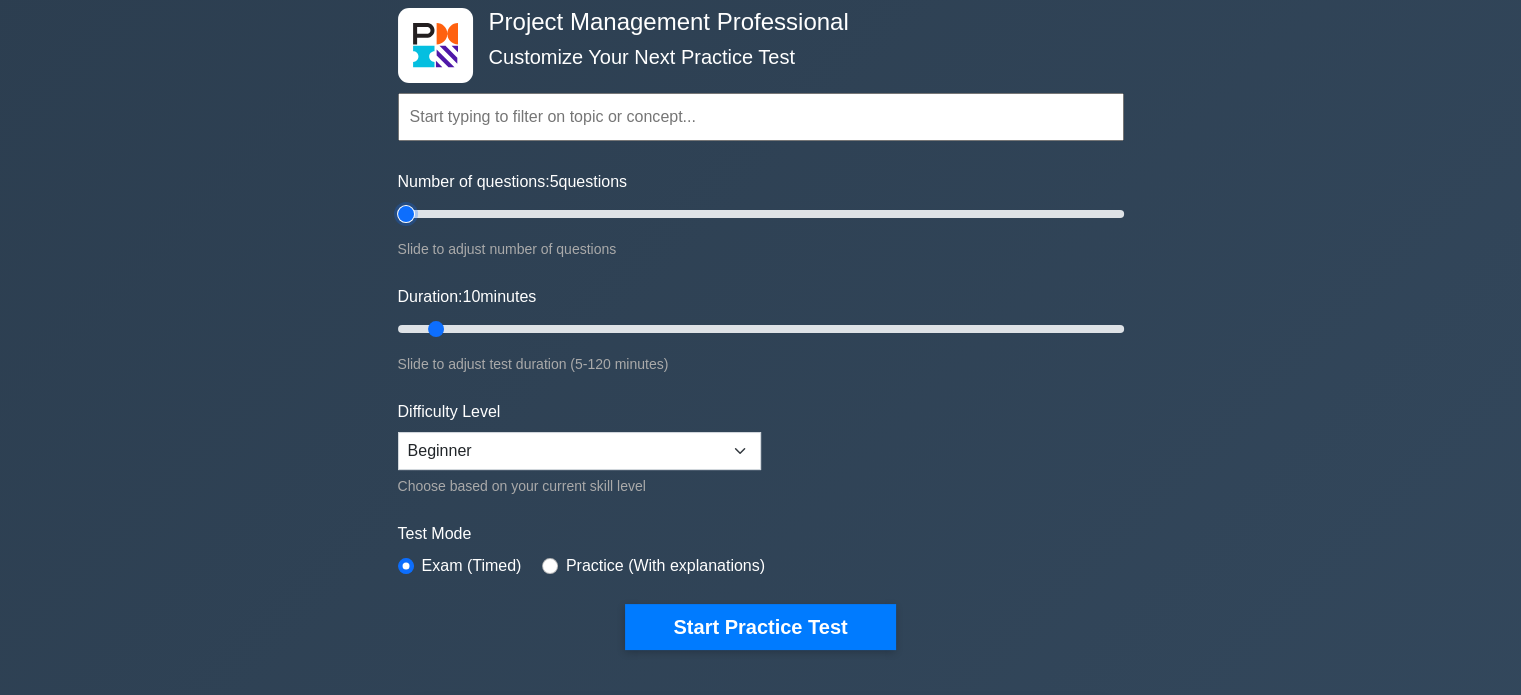 scroll, scrollTop: 166, scrollLeft: 0, axis: vertical 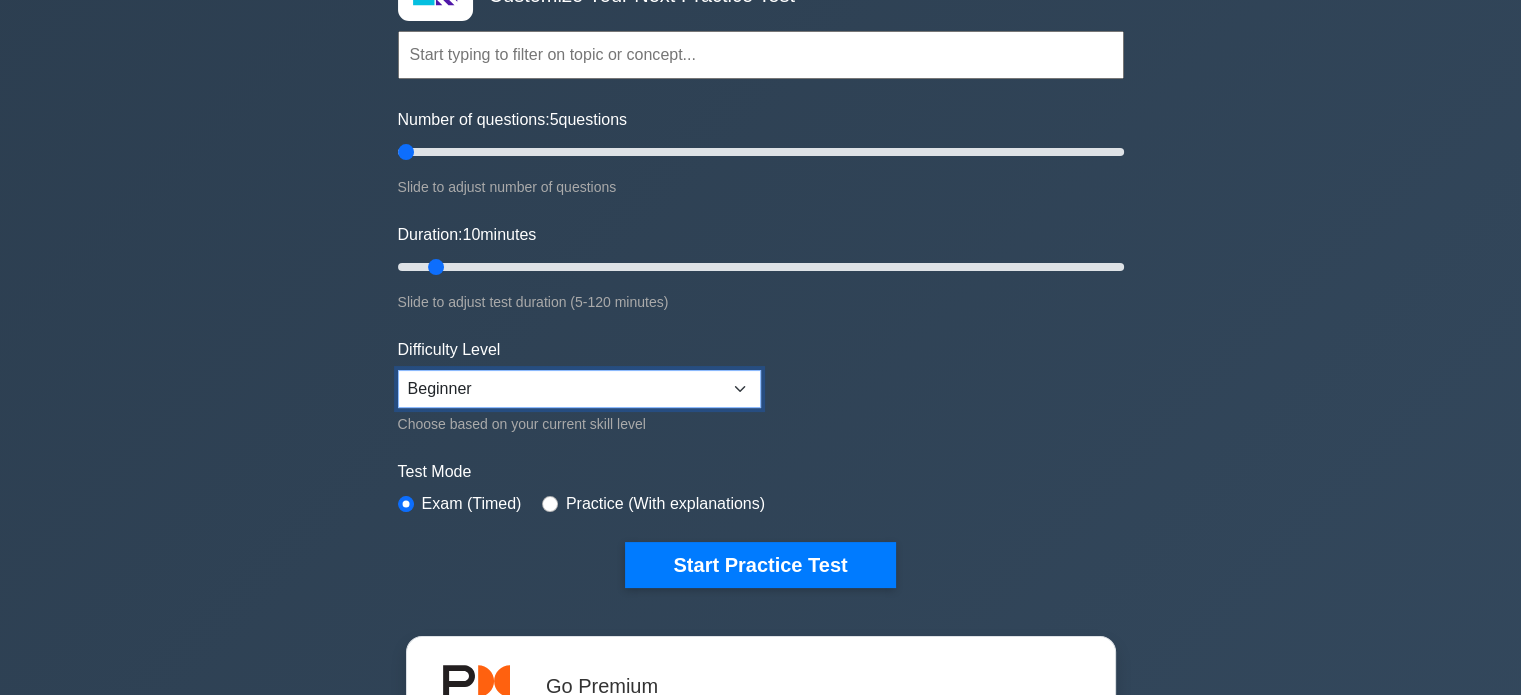 click on "Beginner
Intermediate
Expert" at bounding box center [579, 389] 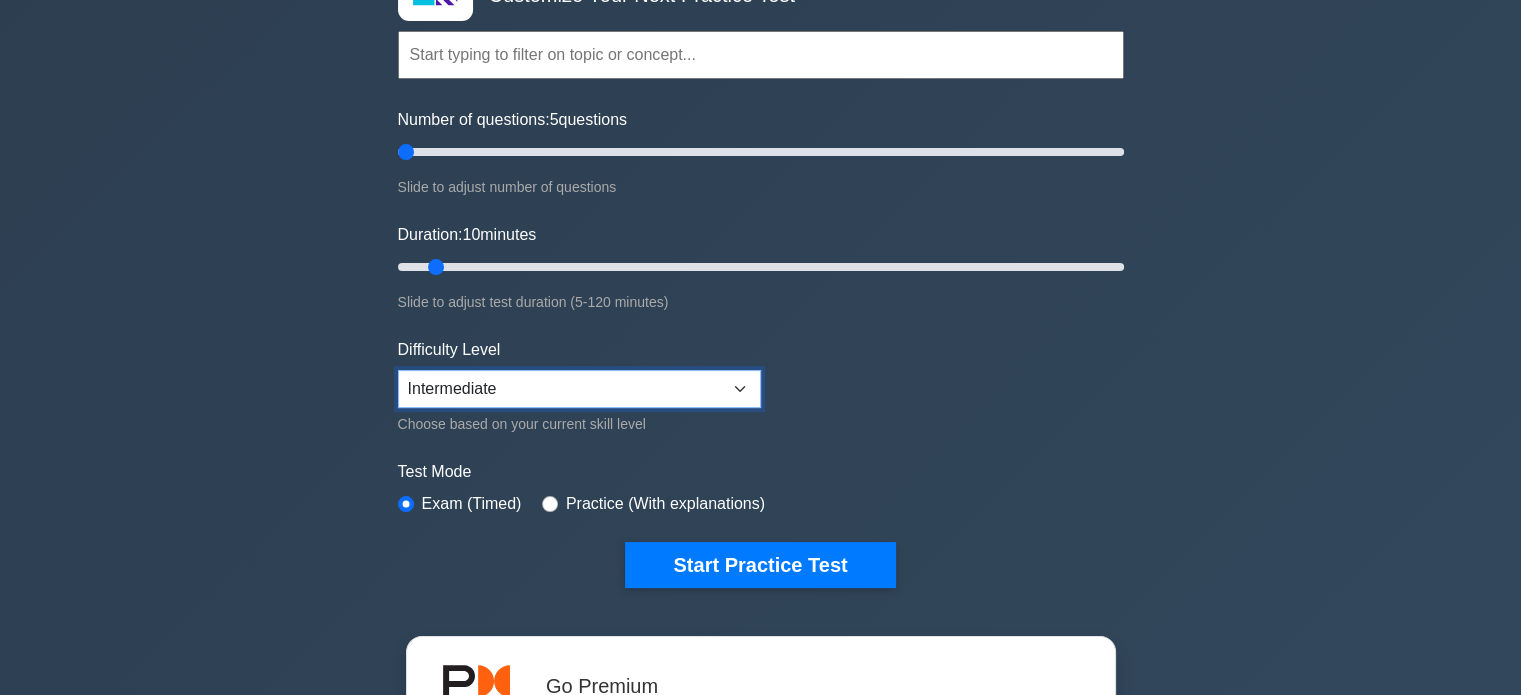 click on "Beginner
Intermediate
Expert" at bounding box center [579, 389] 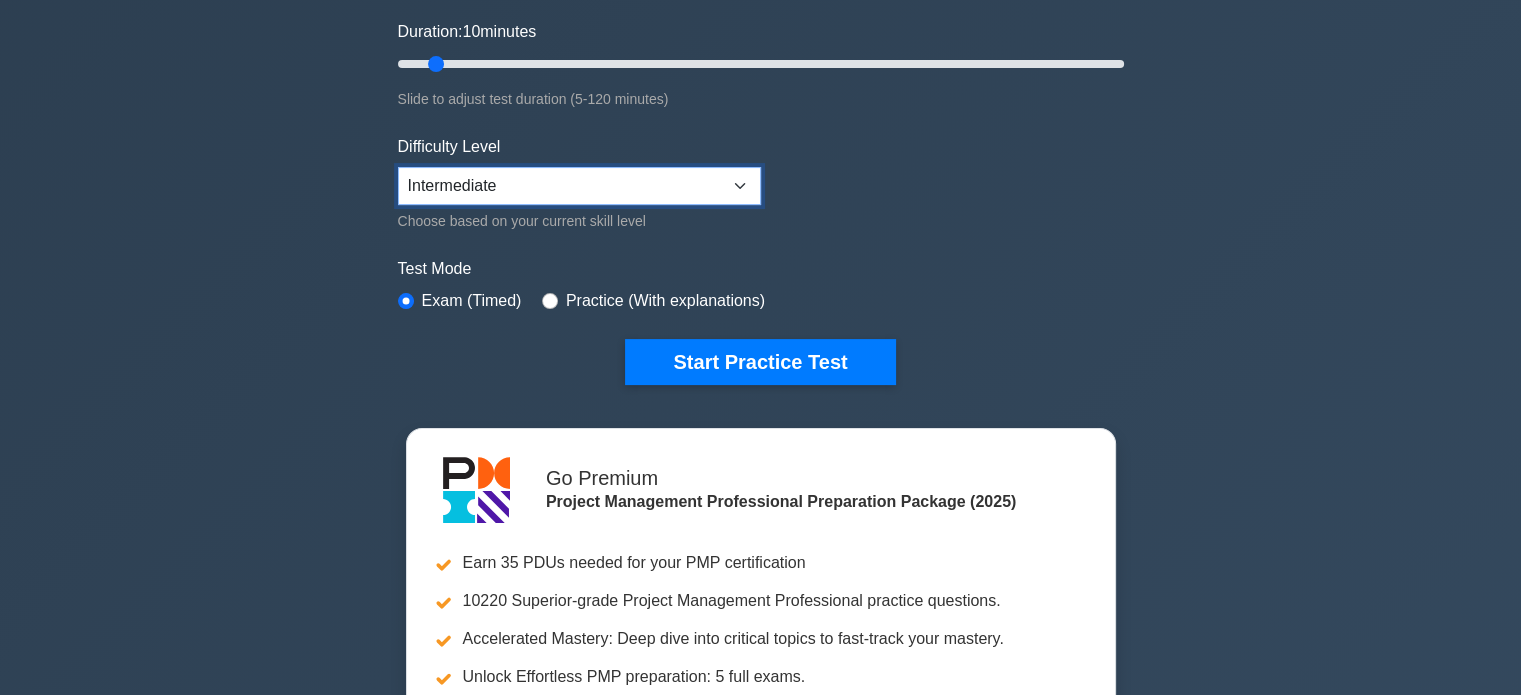 scroll, scrollTop: 333, scrollLeft: 0, axis: vertical 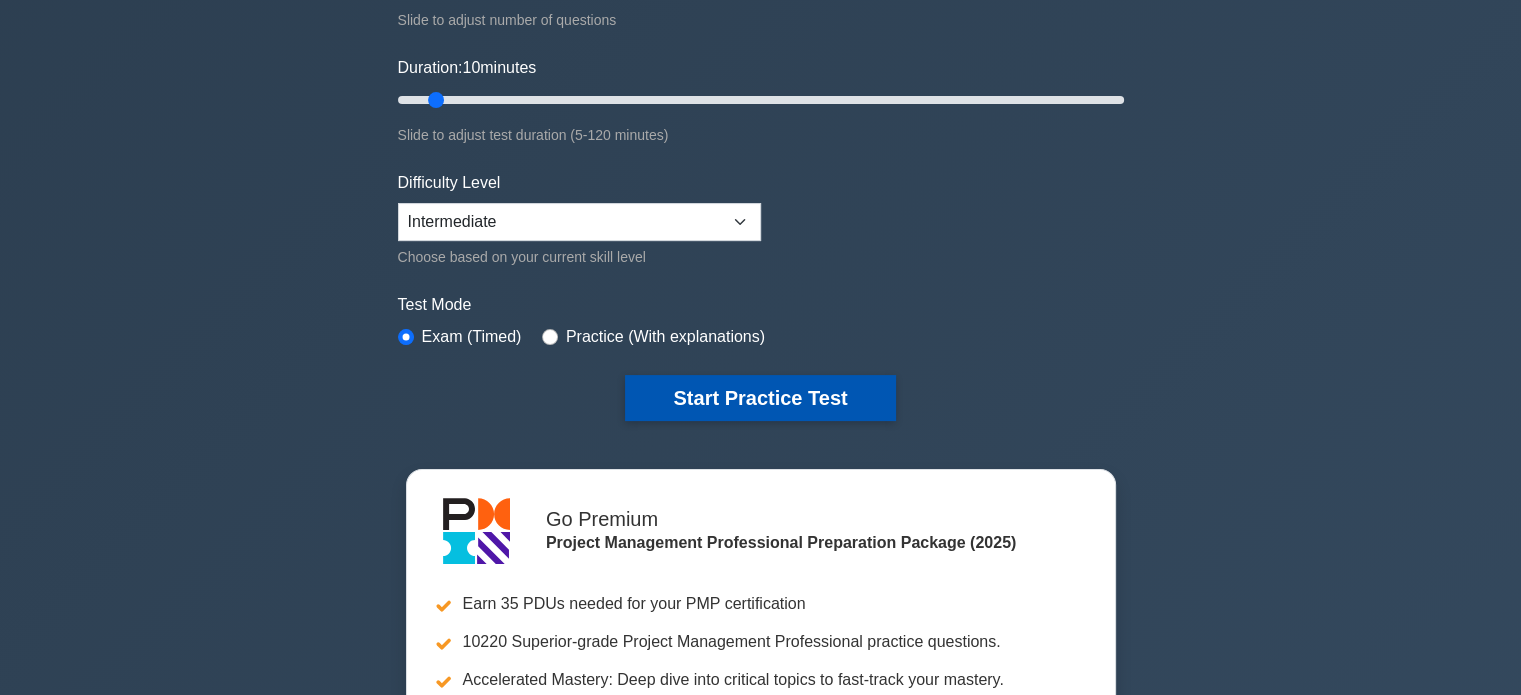 click on "Start Practice Test" at bounding box center [760, 398] 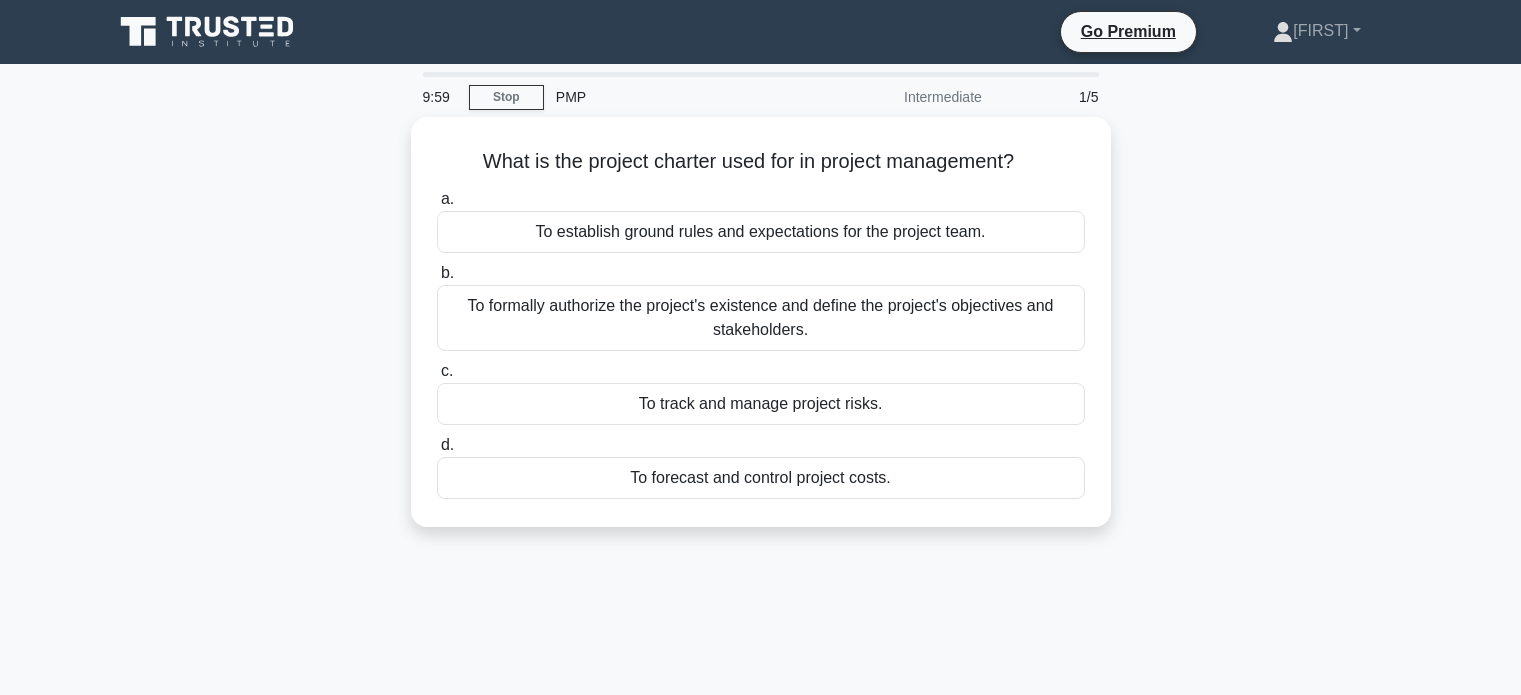 scroll, scrollTop: 0, scrollLeft: 0, axis: both 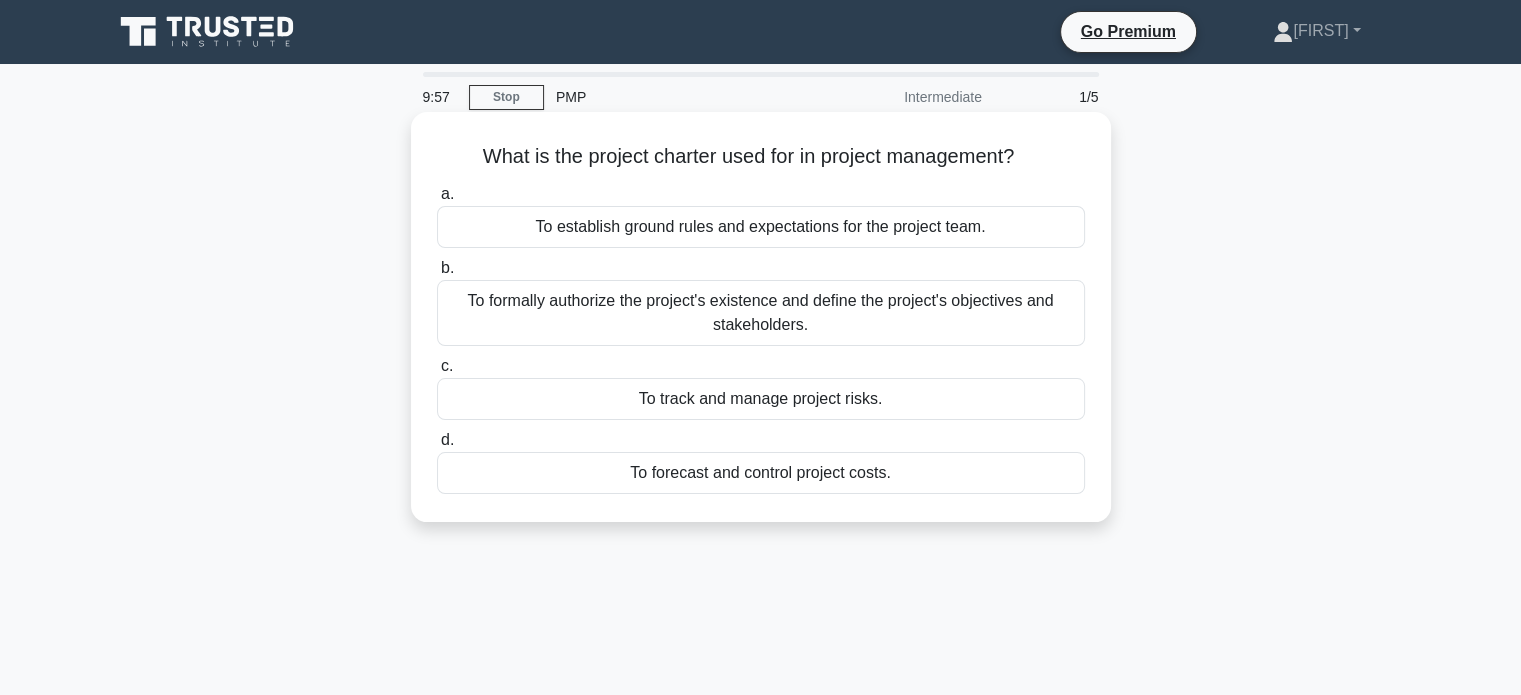 drag, startPoint x: 470, startPoint y: 160, endPoint x: 1036, endPoint y: 168, distance: 566.0565 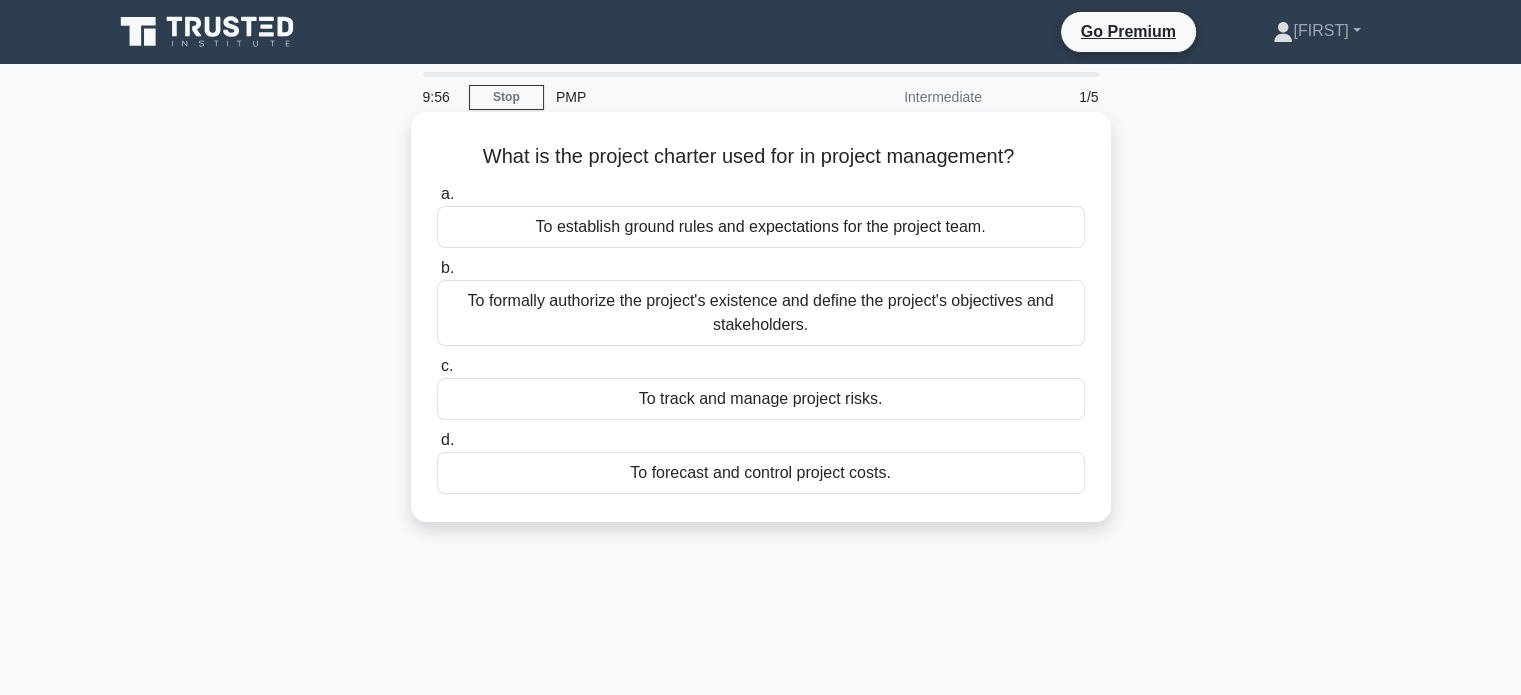 click on ".spinner_0XTQ{transform-origin:center;animation:spinner_y6GP .75s linear infinite}@keyframes spinner_y6GP{100%{transform:rotate(360deg)}}" 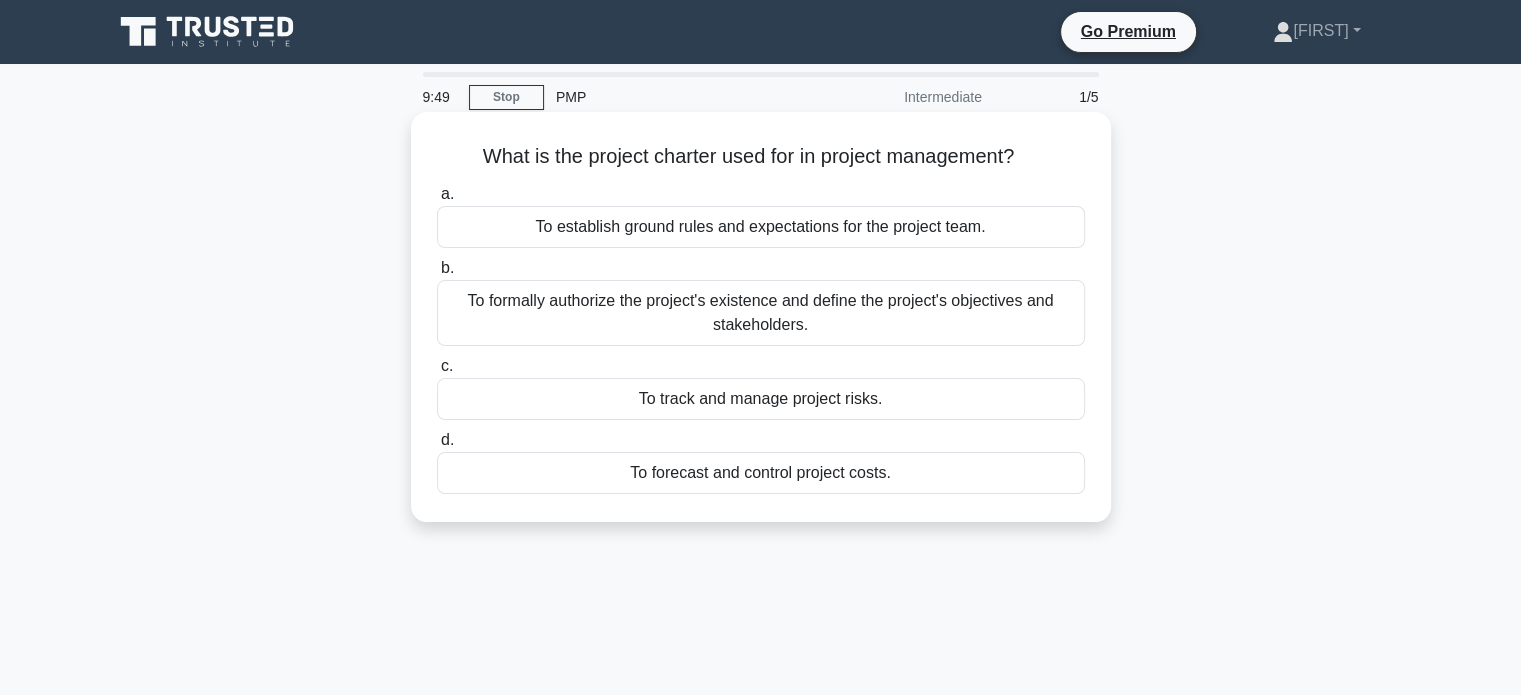 click on "To formally authorize the project's existence and define the project's objectives and stakeholders." at bounding box center [761, 313] 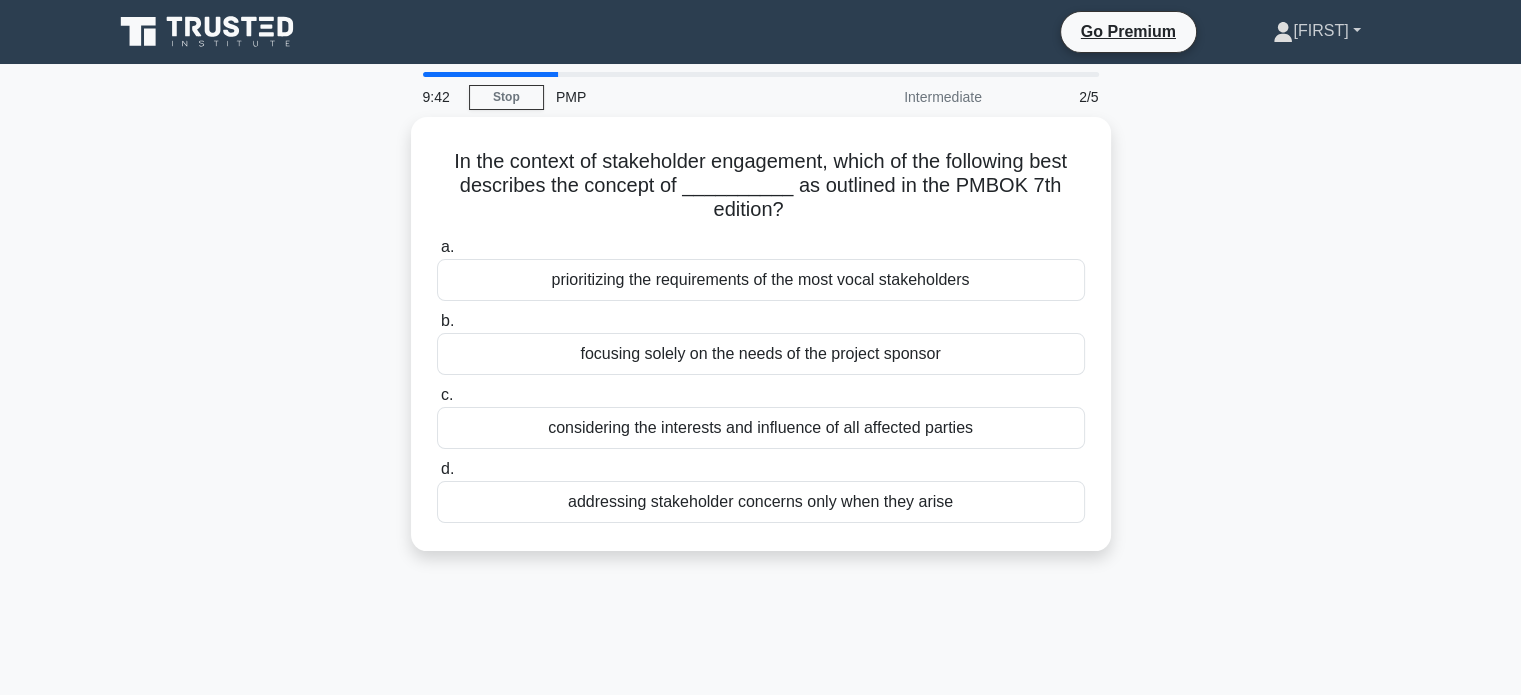click on "[FIRST]" at bounding box center [1316, 31] 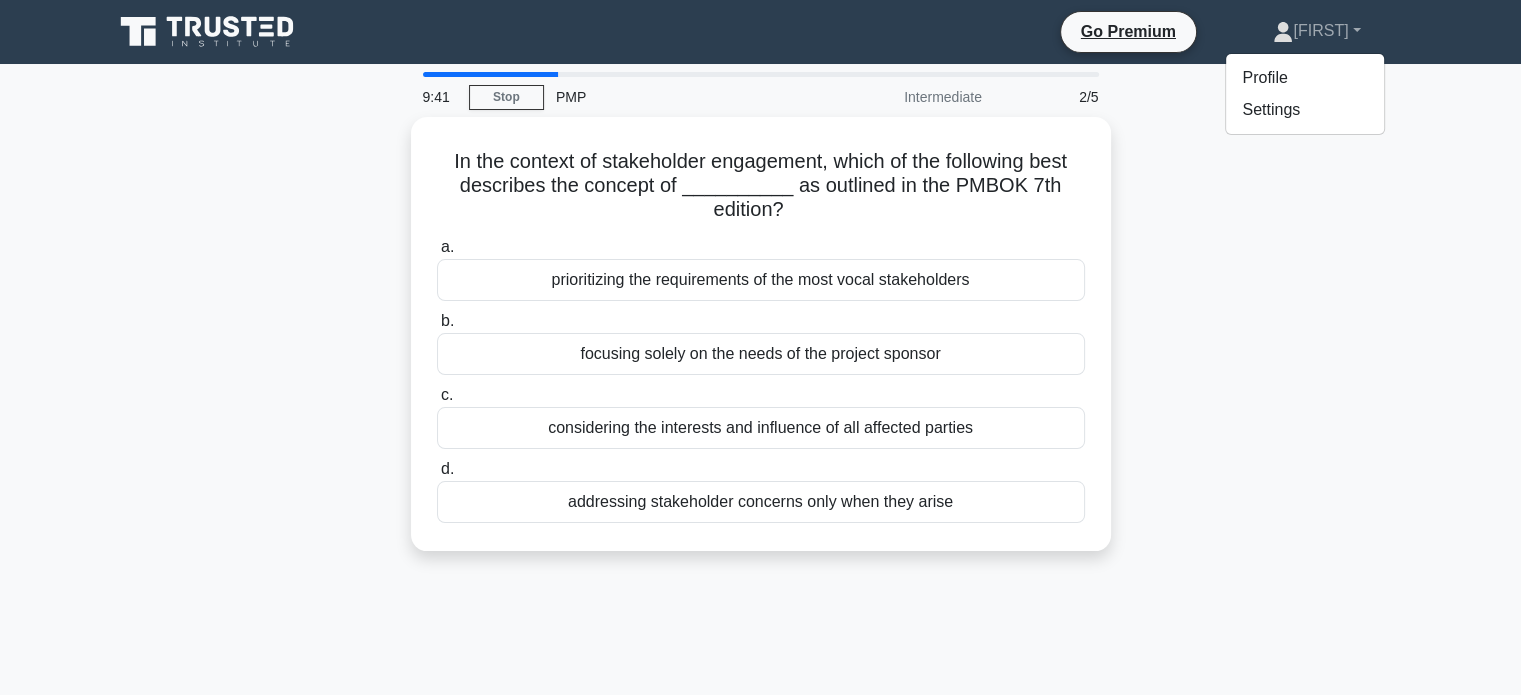 click on "In the context of stakeholder engagement, which of the following best describes the concept of __________ as outlined in the PMBOK 7th edition?
.spinner_0XTQ{transform-origin:center;animation:spinner_y6GP .75s linear infinite}@keyframes spinner_y6GP{100%{transform:rotate(360deg)}}
a.
prioritizing the requirements of the most vocal stakeholders
b. c. d." at bounding box center [761, 346] 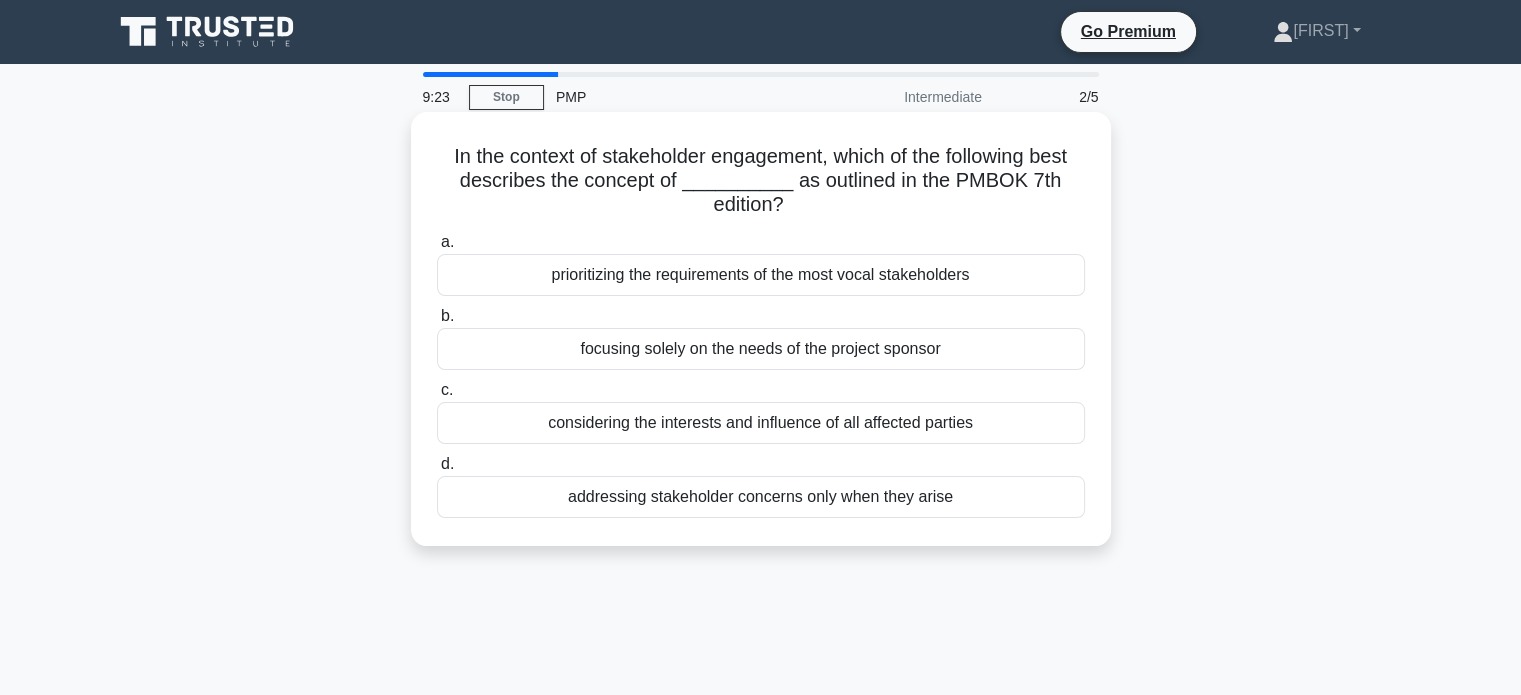 click on "considering the interests and influence of all affected parties" at bounding box center [761, 423] 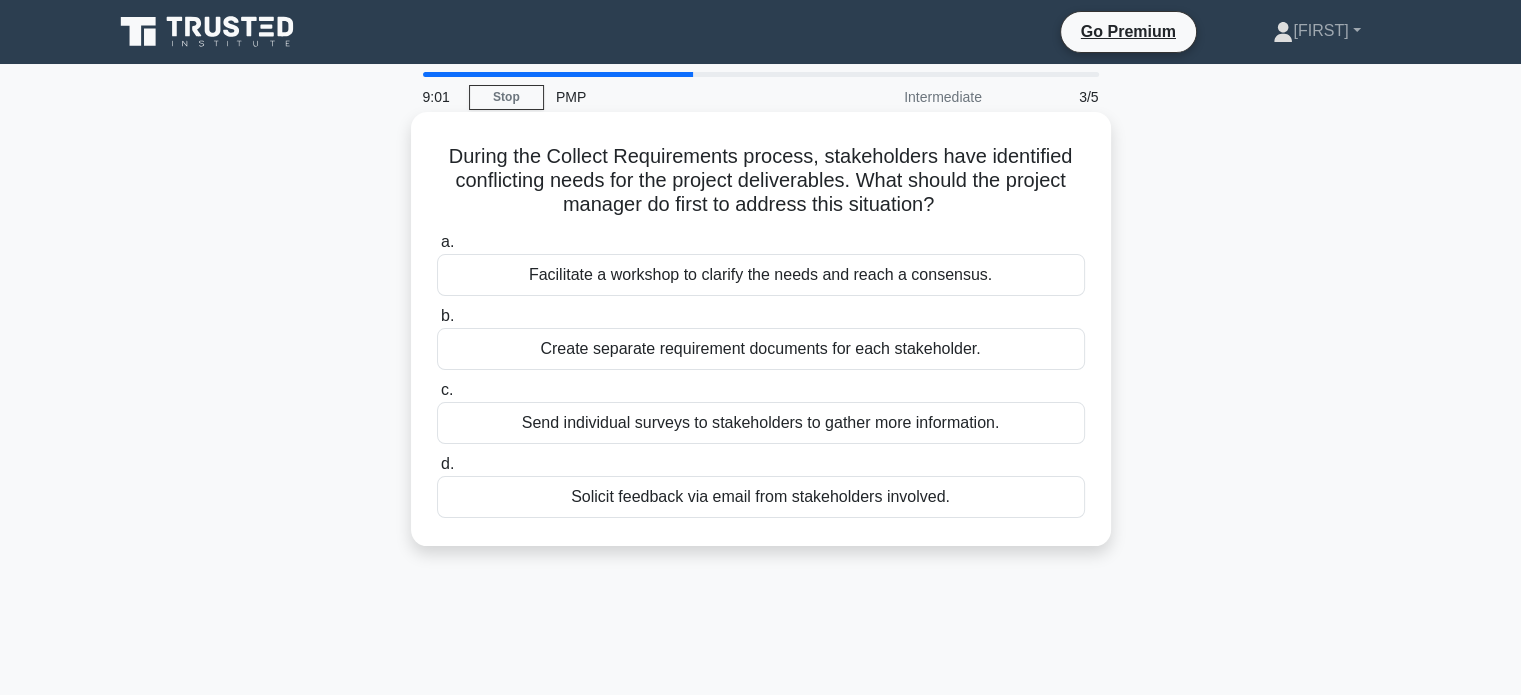 click on "Facilitate a workshop to clarify the needs and reach a consensus." at bounding box center (761, 275) 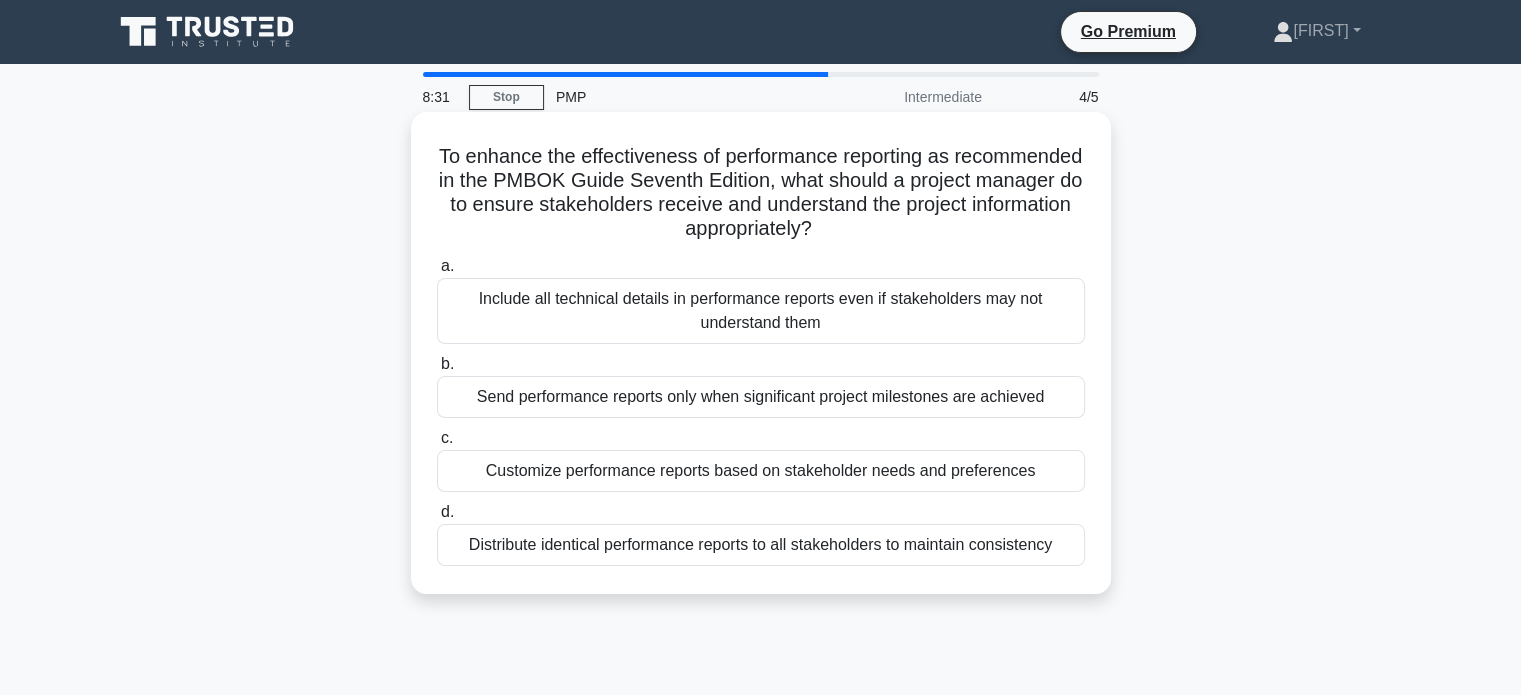 click on "Customize performance reports based on stakeholder needs and preferences" at bounding box center (761, 471) 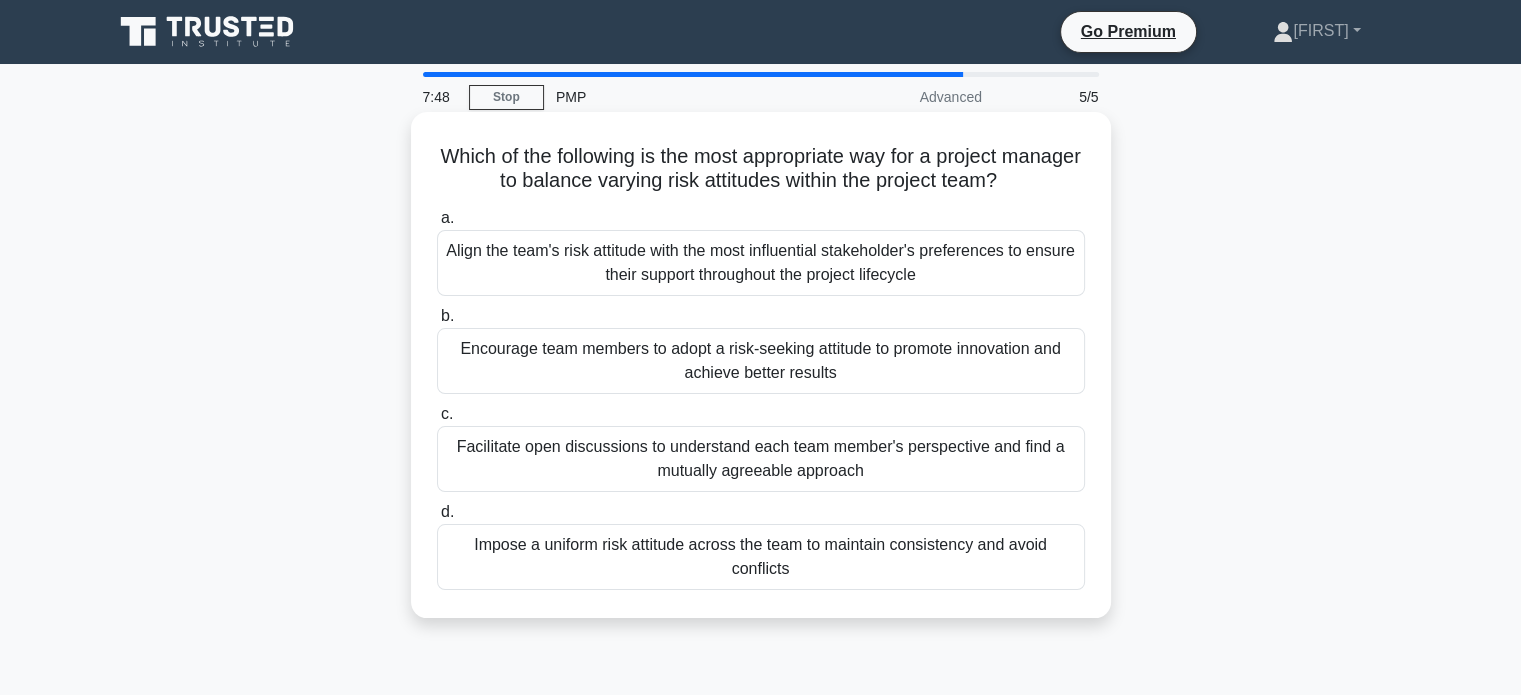 click on "Facilitate open discussions to understand each team member's perspective and find a mutually agreeable approach" at bounding box center [761, 459] 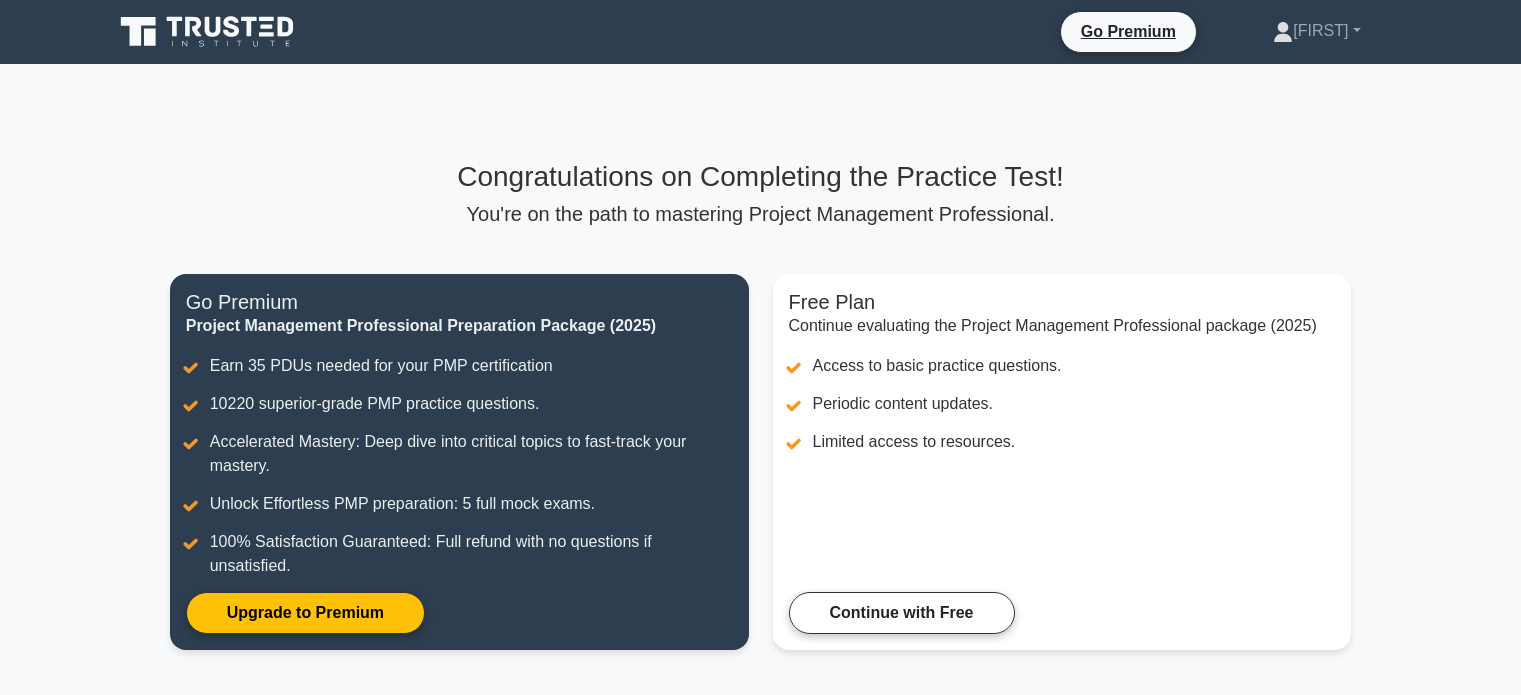 scroll, scrollTop: 295, scrollLeft: 0, axis: vertical 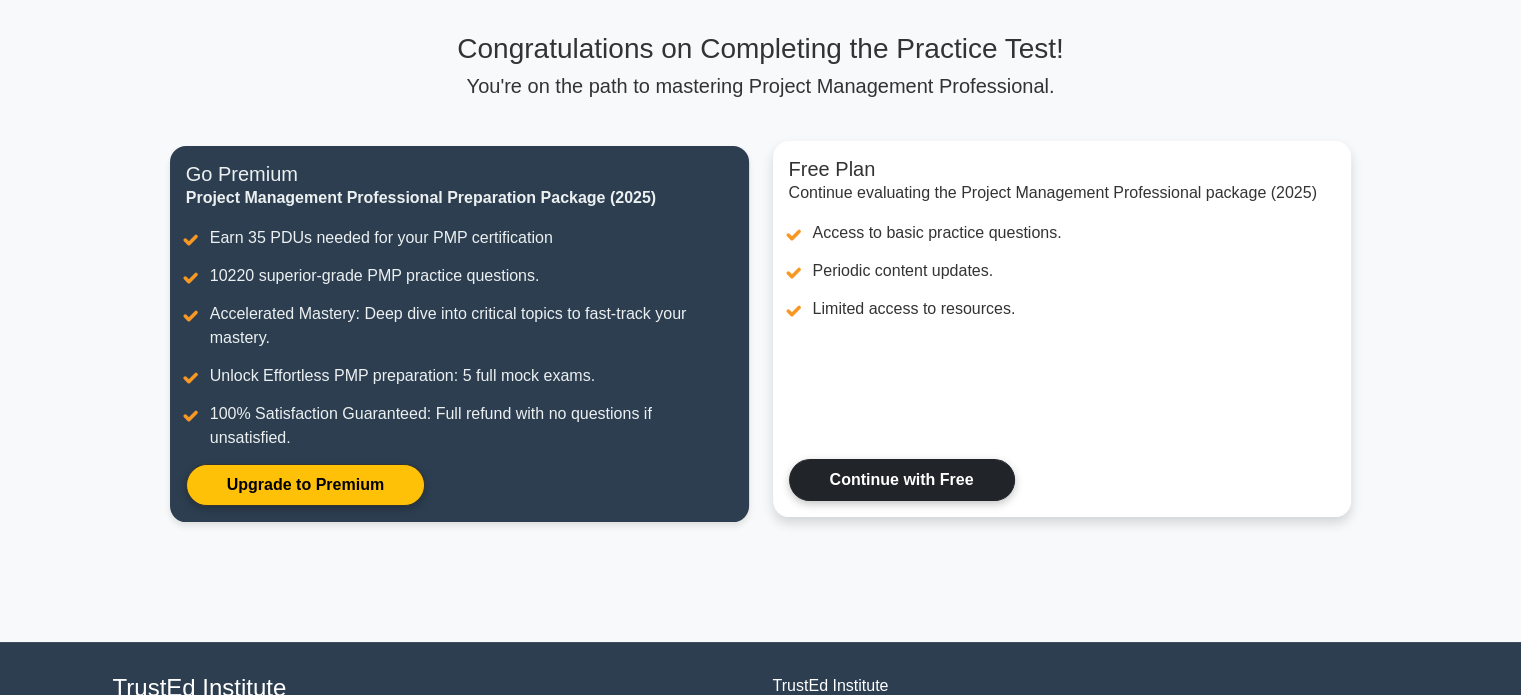 click on "Continue with Free" at bounding box center [902, 480] 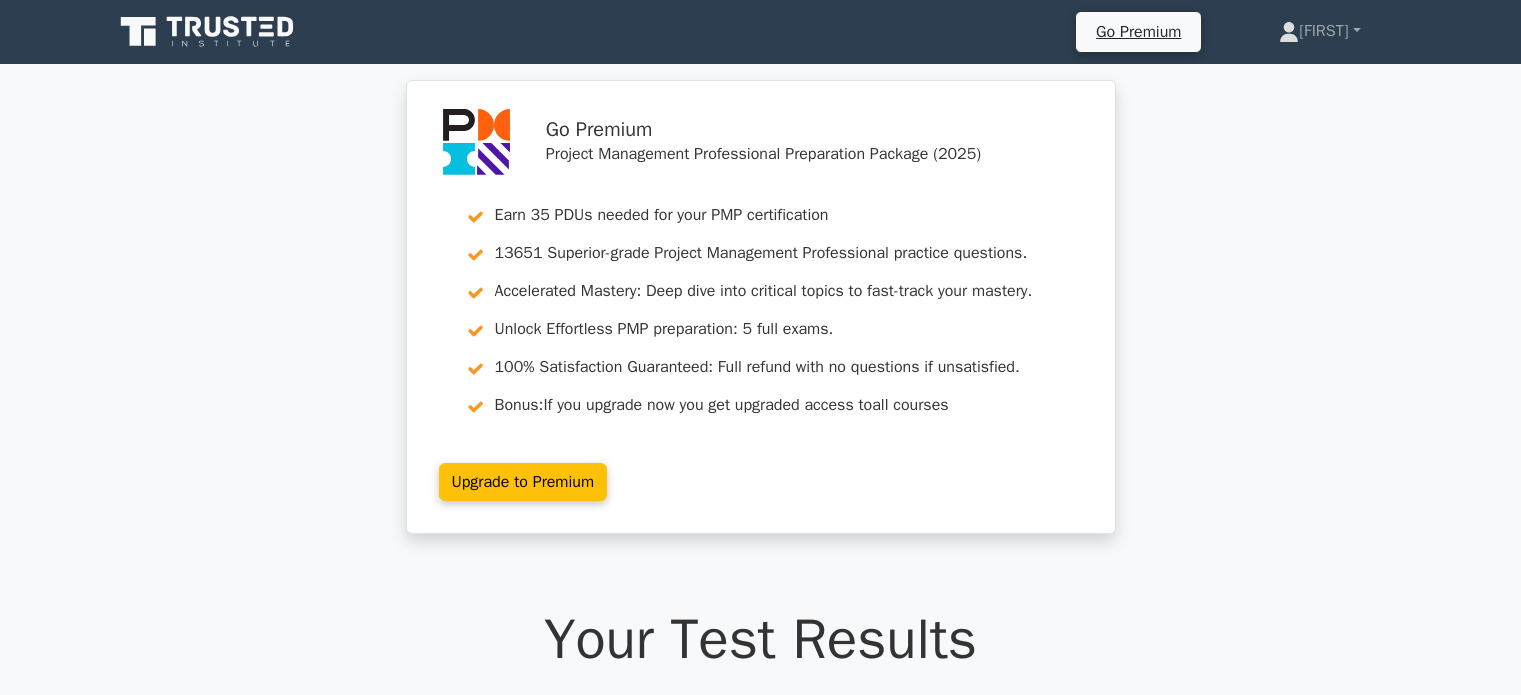 scroll, scrollTop: 0, scrollLeft: 0, axis: both 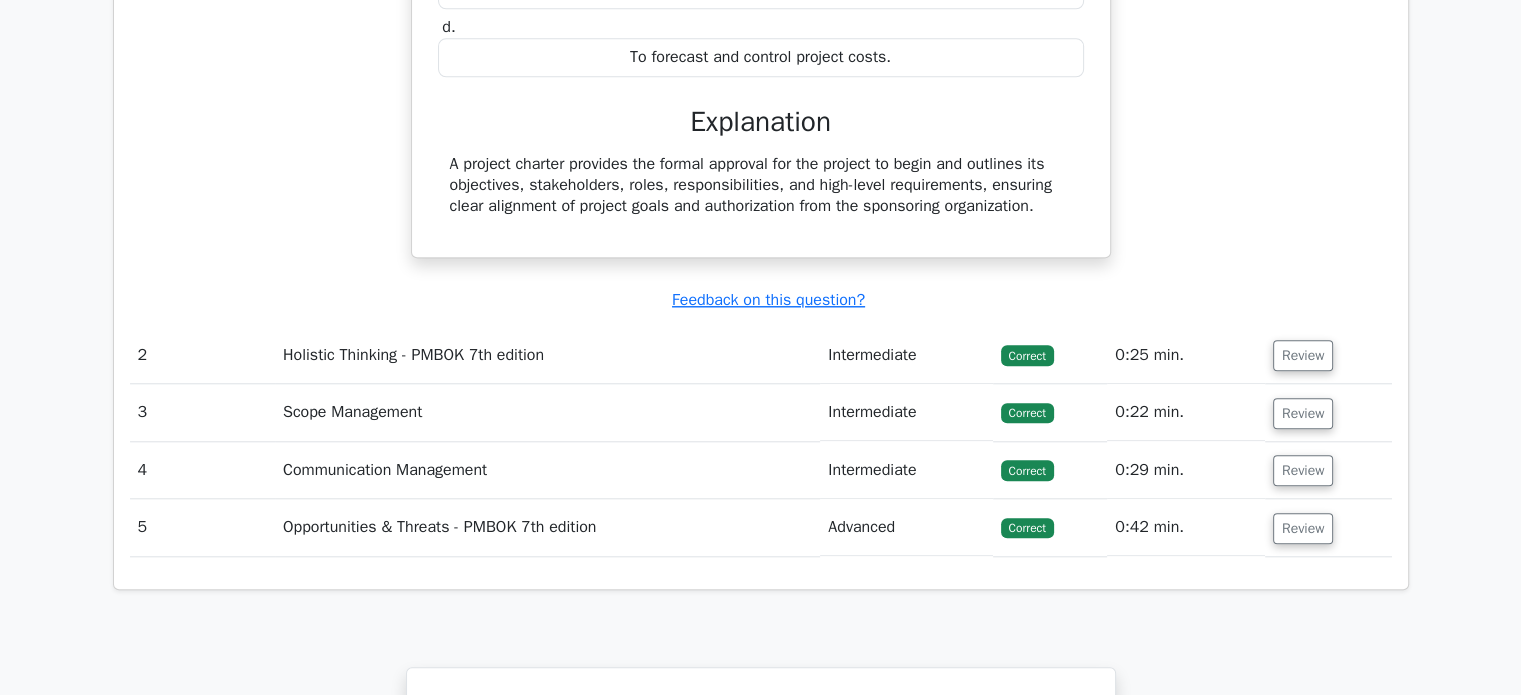click on "Correct" at bounding box center (1027, 528) 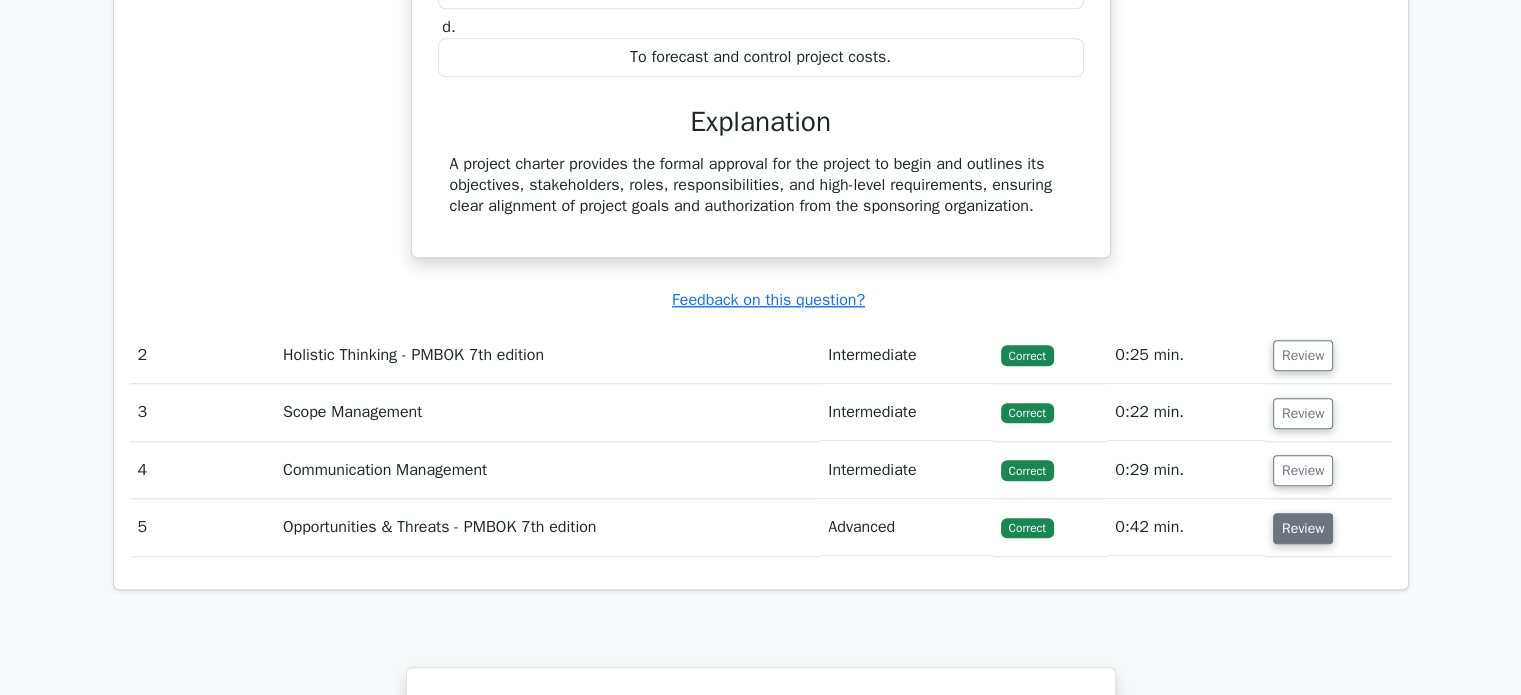 click on "Review" at bounding box center [1303, 528] 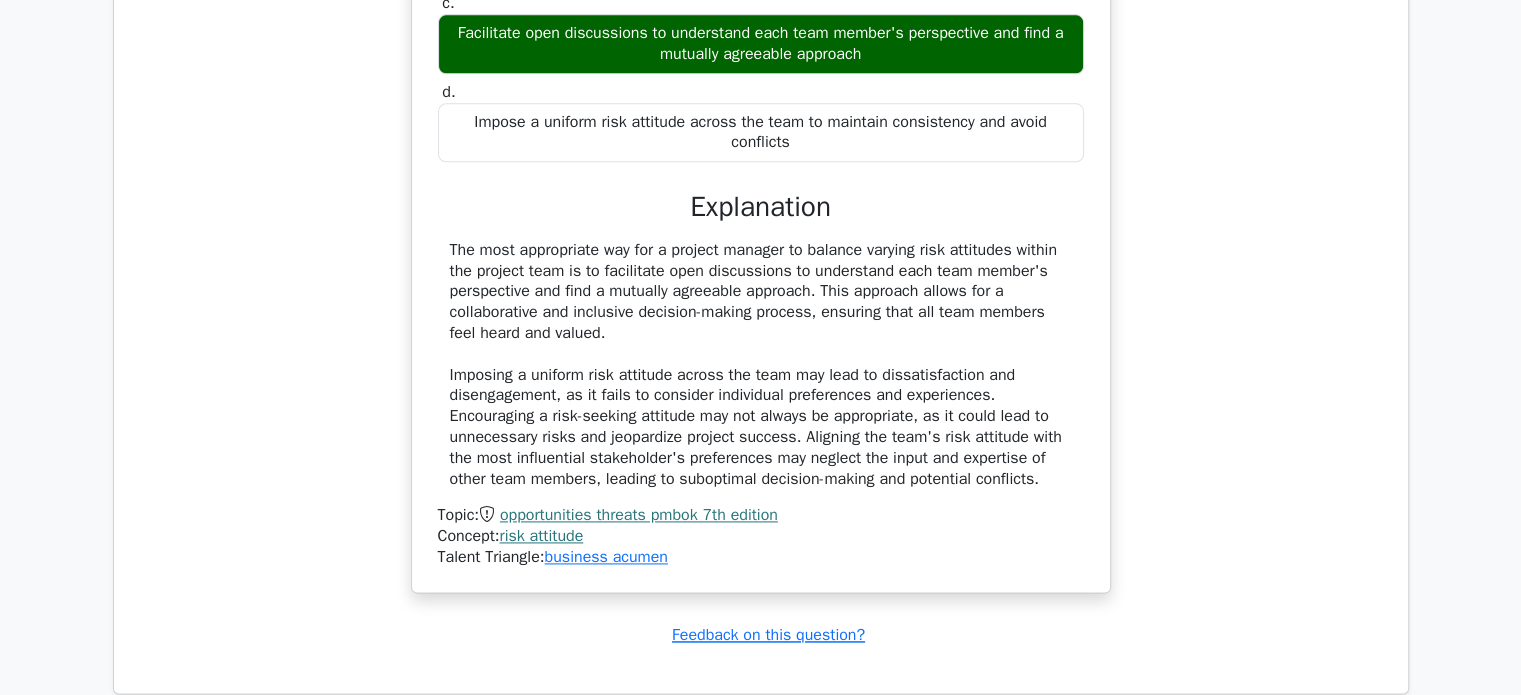 scroll, scrollTop: 2000, scrollLeft: 0, axis: vertical 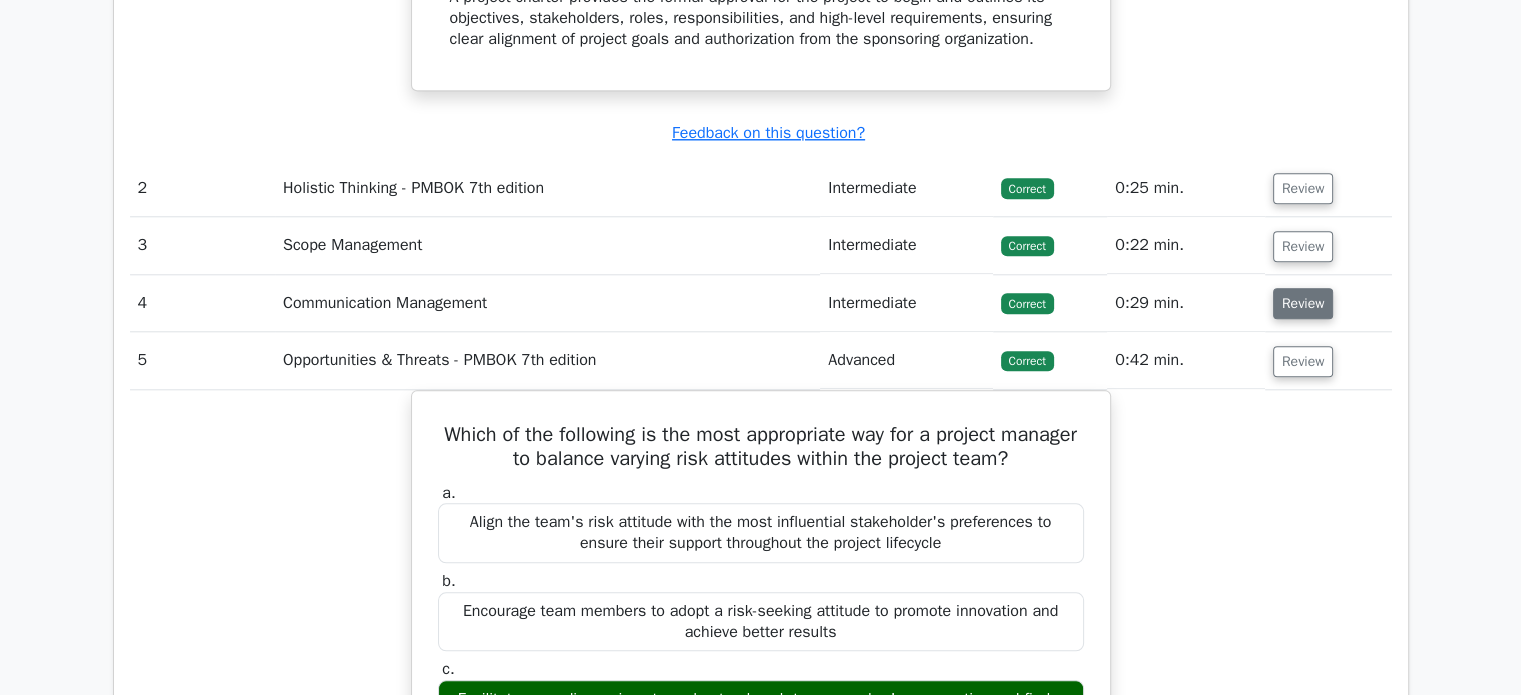 click on "Review" at bounding box center (1303, 303) 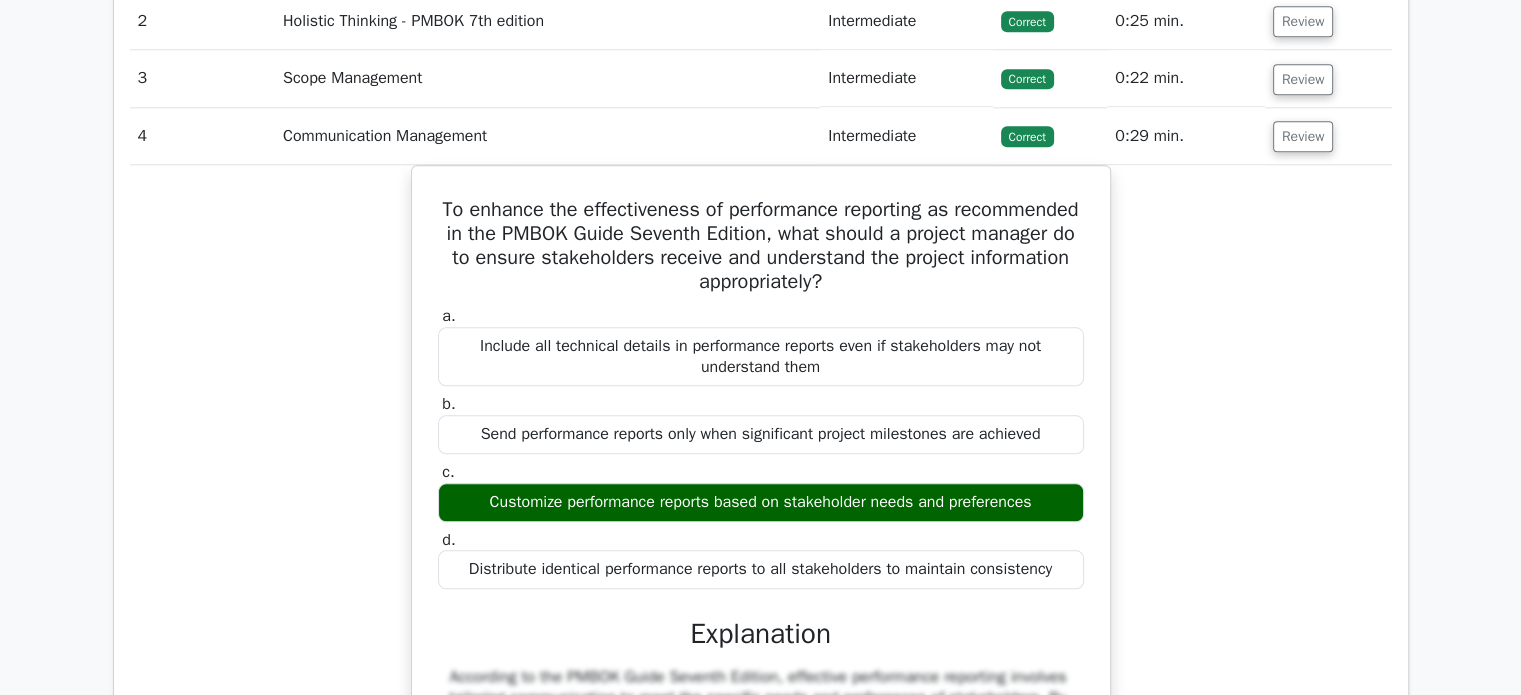 scroll, scrollTop: 2166, scrollLeft: 0, axis: vertical 